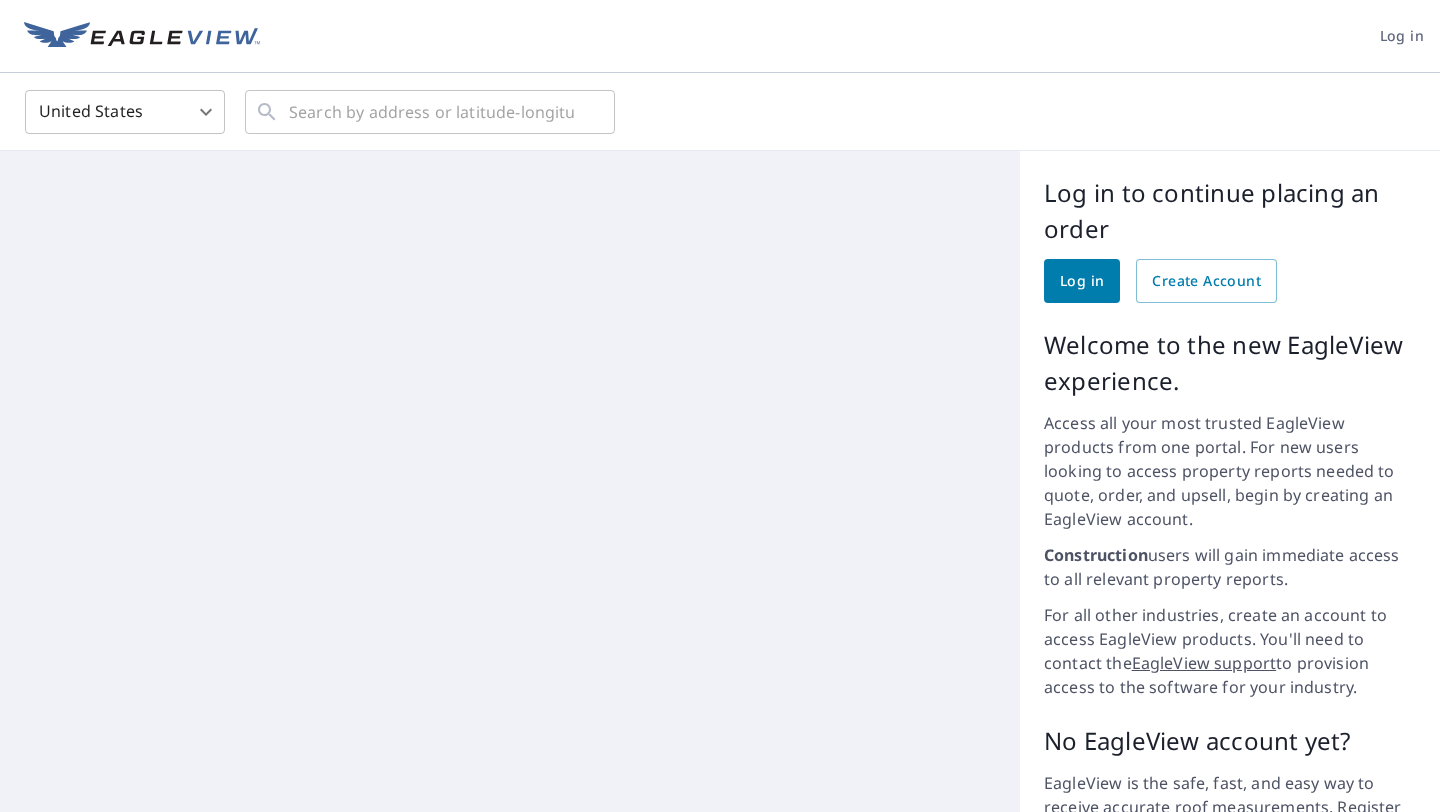 scroll, scrollTop: 0, scrollLeft: 0, axis: both 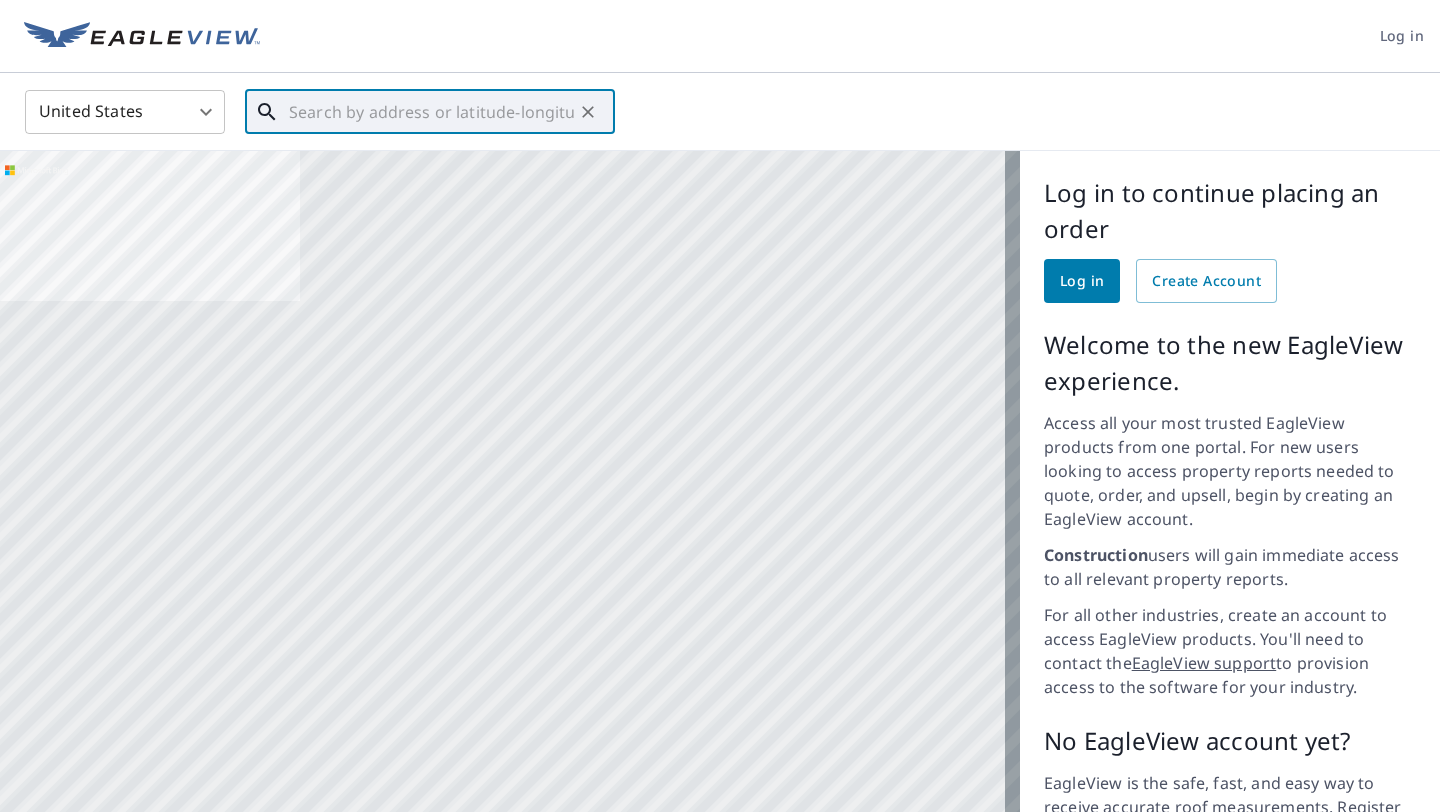click at bounding box center [431, 112] 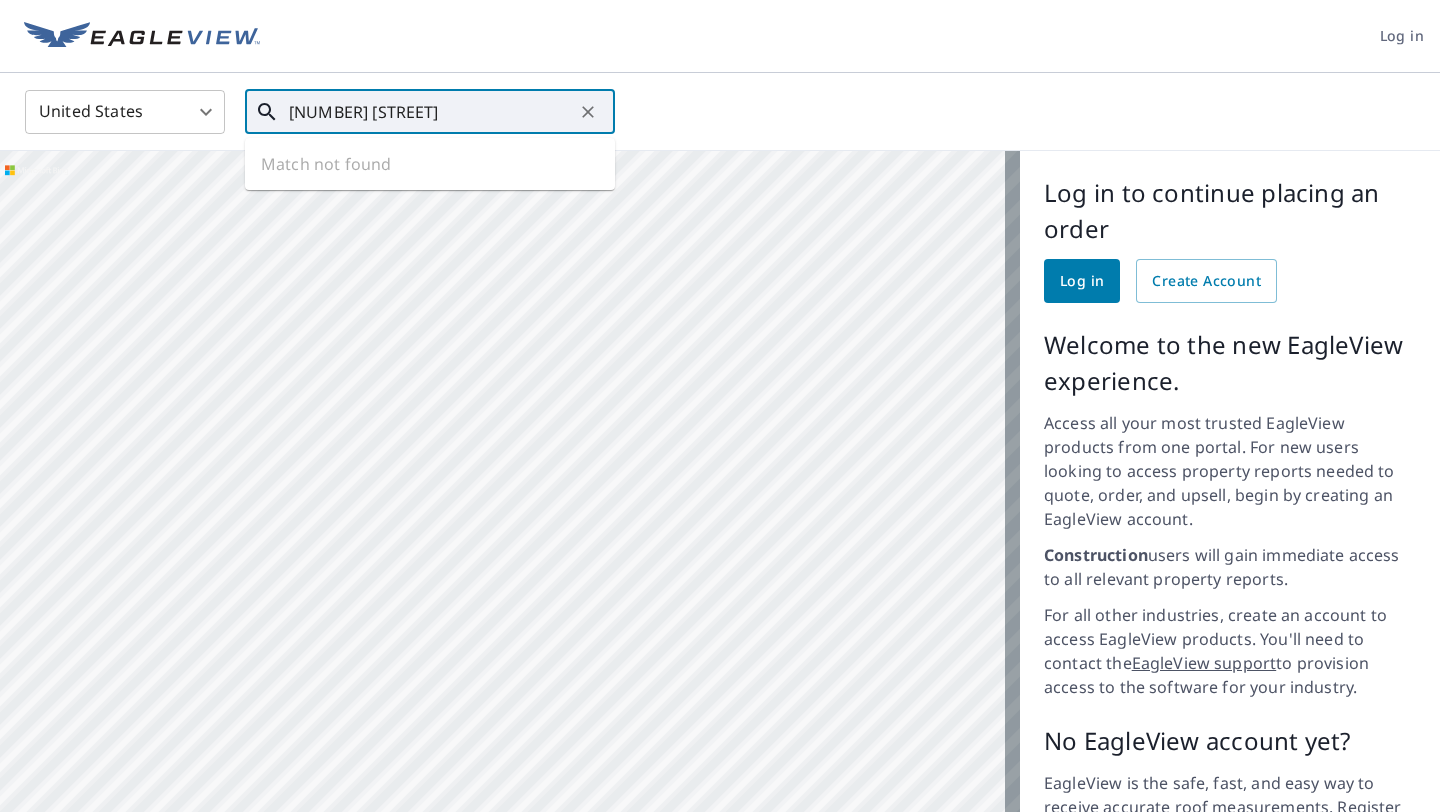 type on "[NUMBER] [STREET]" 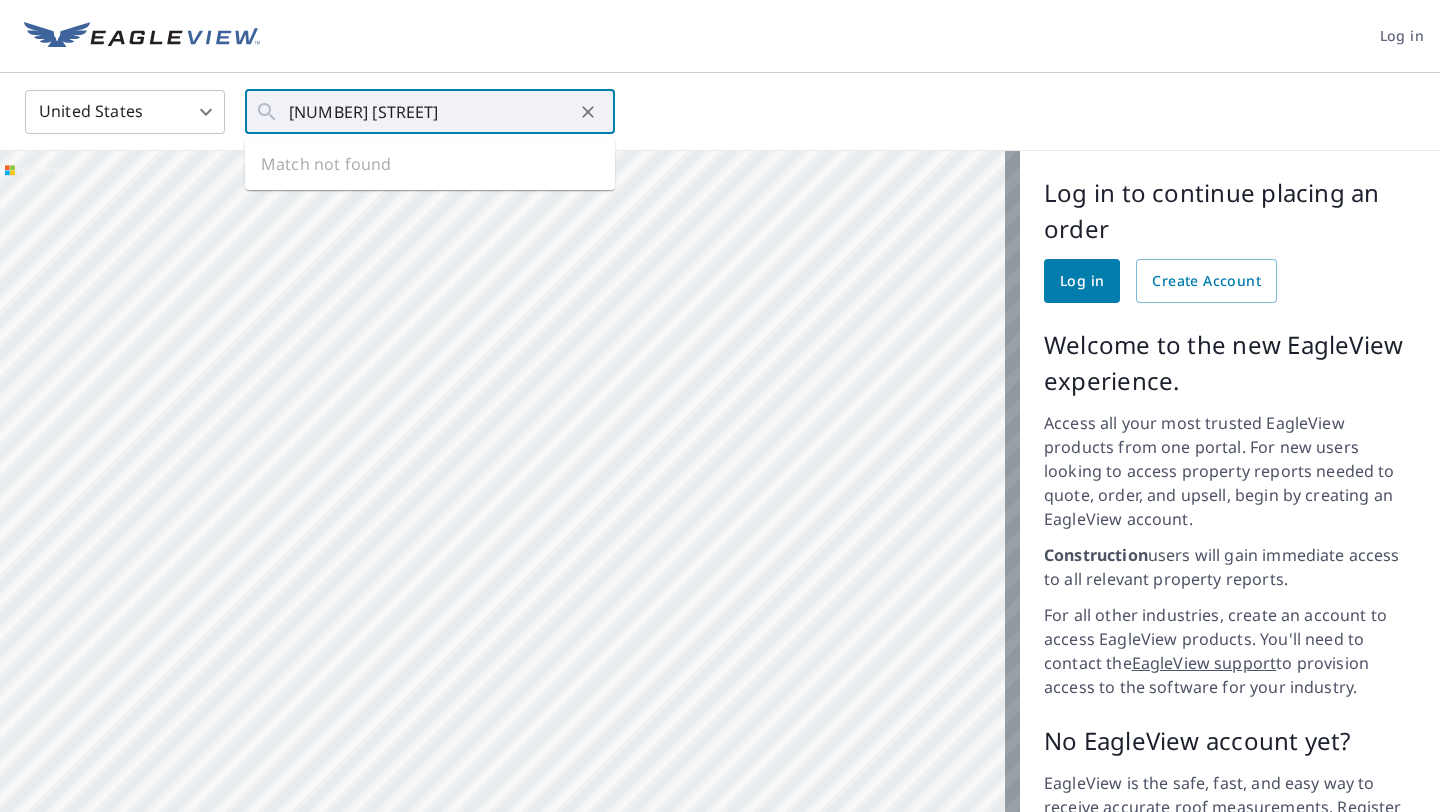 click on "Log in United States US ​ 241 copperpond parade ​ Match not found Aerial Road A standard road map Aerial A detailed look from above Labels Labels 200 miles 250 km © 2025 TomTom, Earthstar Geographics  SIO, © 2025 Microsoft Corporation Terms © 2025 TomTom, Earthstar Geographics SIO, © 2025 Microsoft Corporation, ©   OpenStreetMap   Terms Images provided by Bing Maps are for property identification purposes only and are not a representation of EagleView images or the availability of images for the property. Log in to continue placing an order Log in Create Account Welcome to the new EagleView experience. Access all your most trusted EagleView products from one portal. For new users looking to access property reports needed to quote, order, and upsell, begin by creating an EagleView account. Construction  users will gain immediate access to all relevant property reports. For all other industries, create an account to access EagleView products. You'll need to contact the  EagleView support Terms of Use" at bounding box center [720, 406] 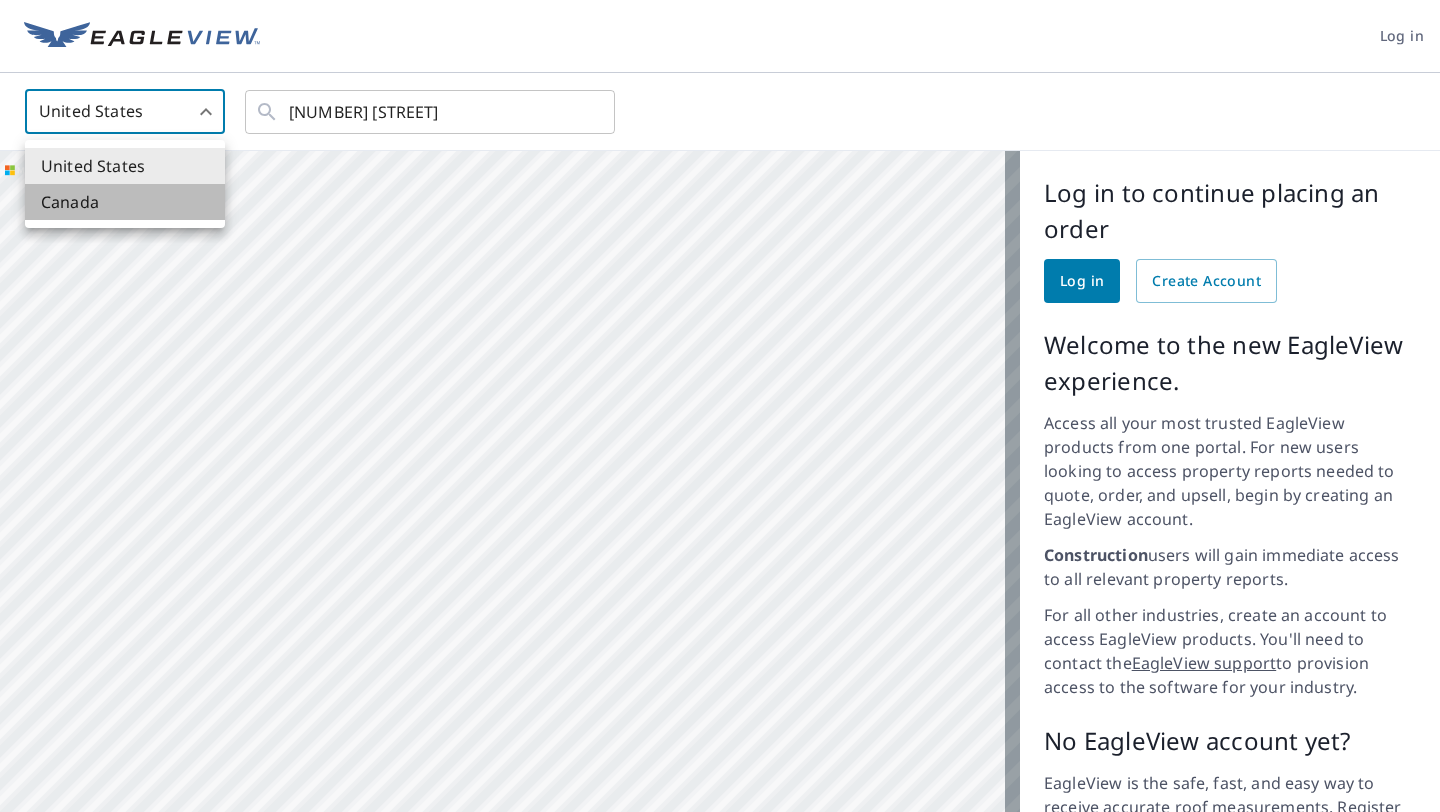 click on "Canada" at bounding box center (125, 202) 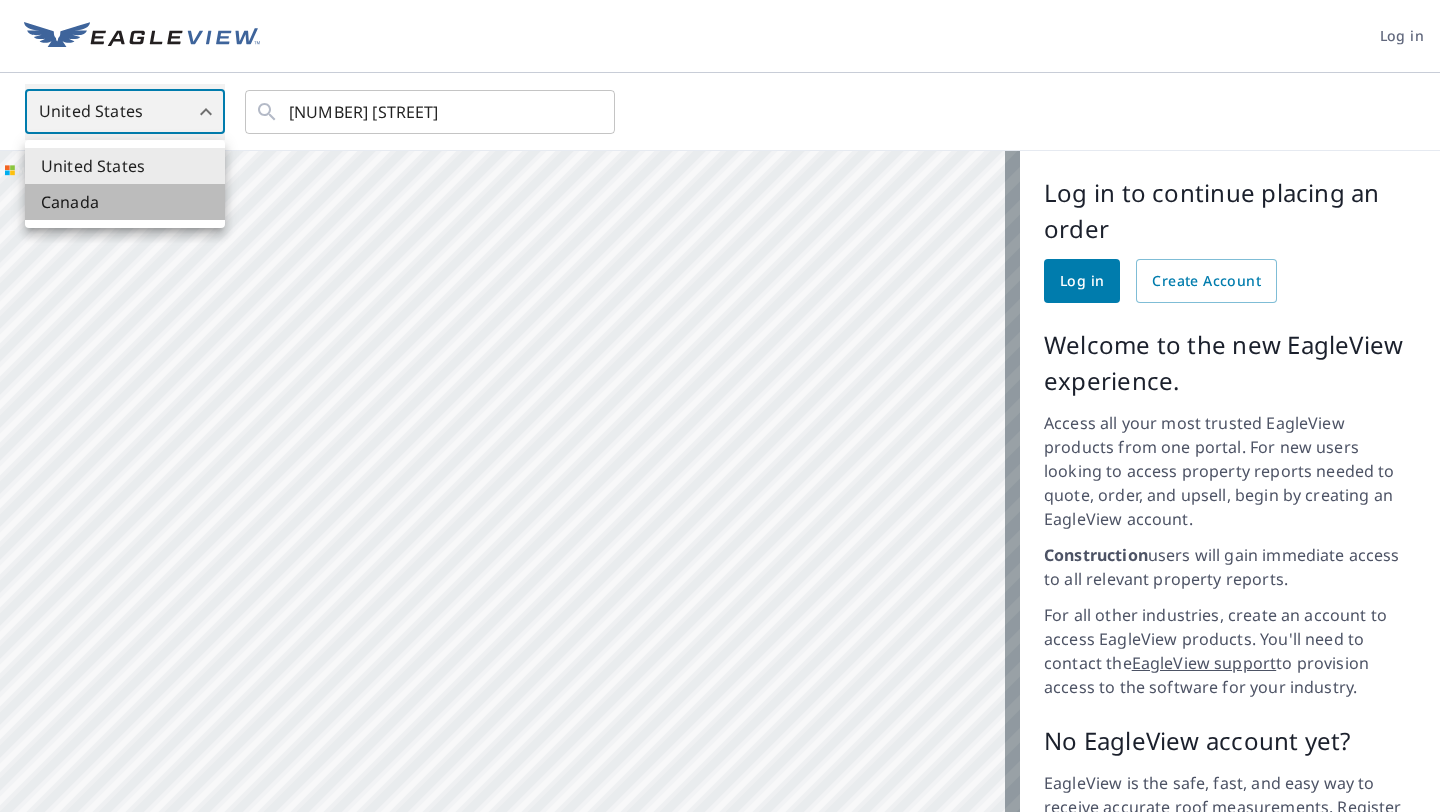 type on "CA" 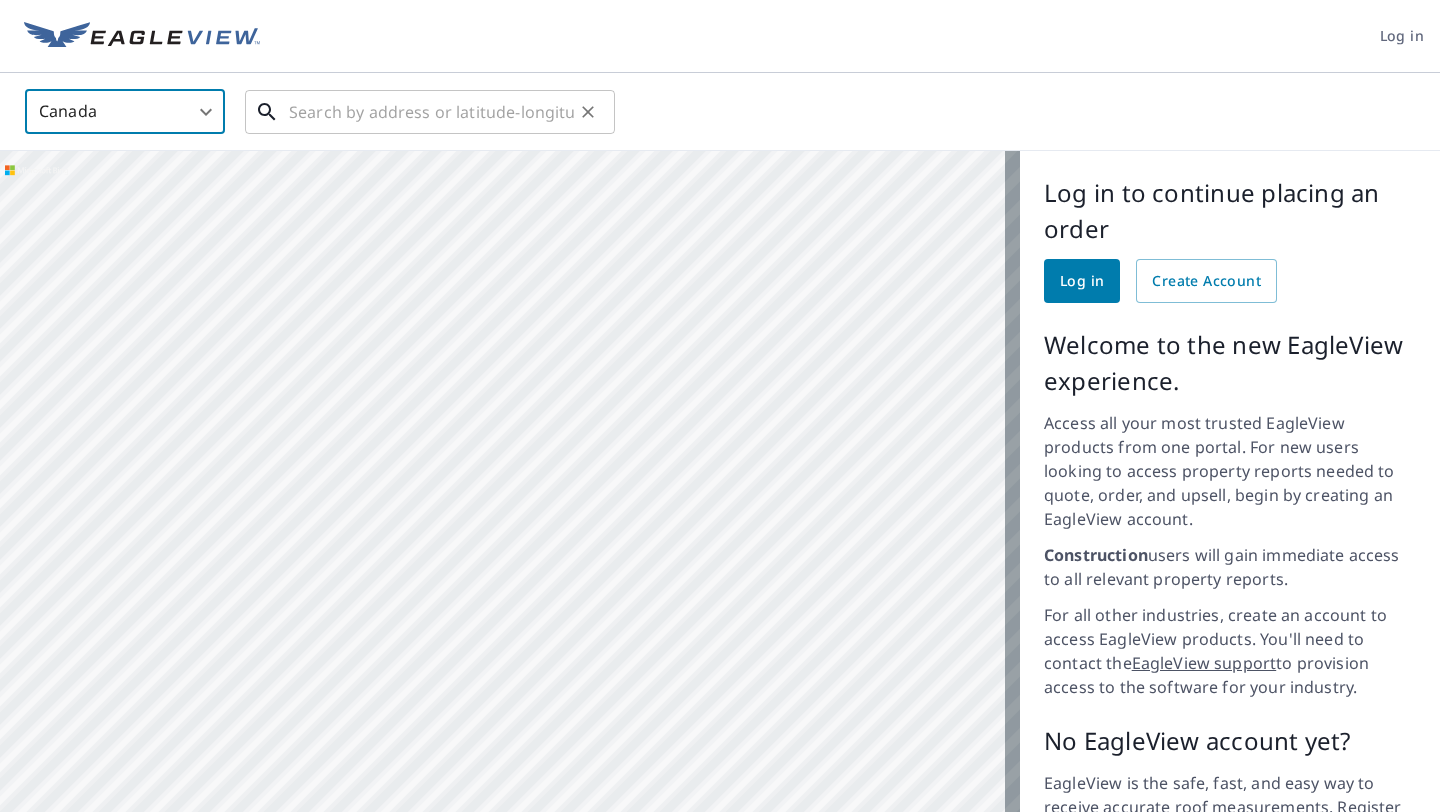 click at bounding box center (431, 112) 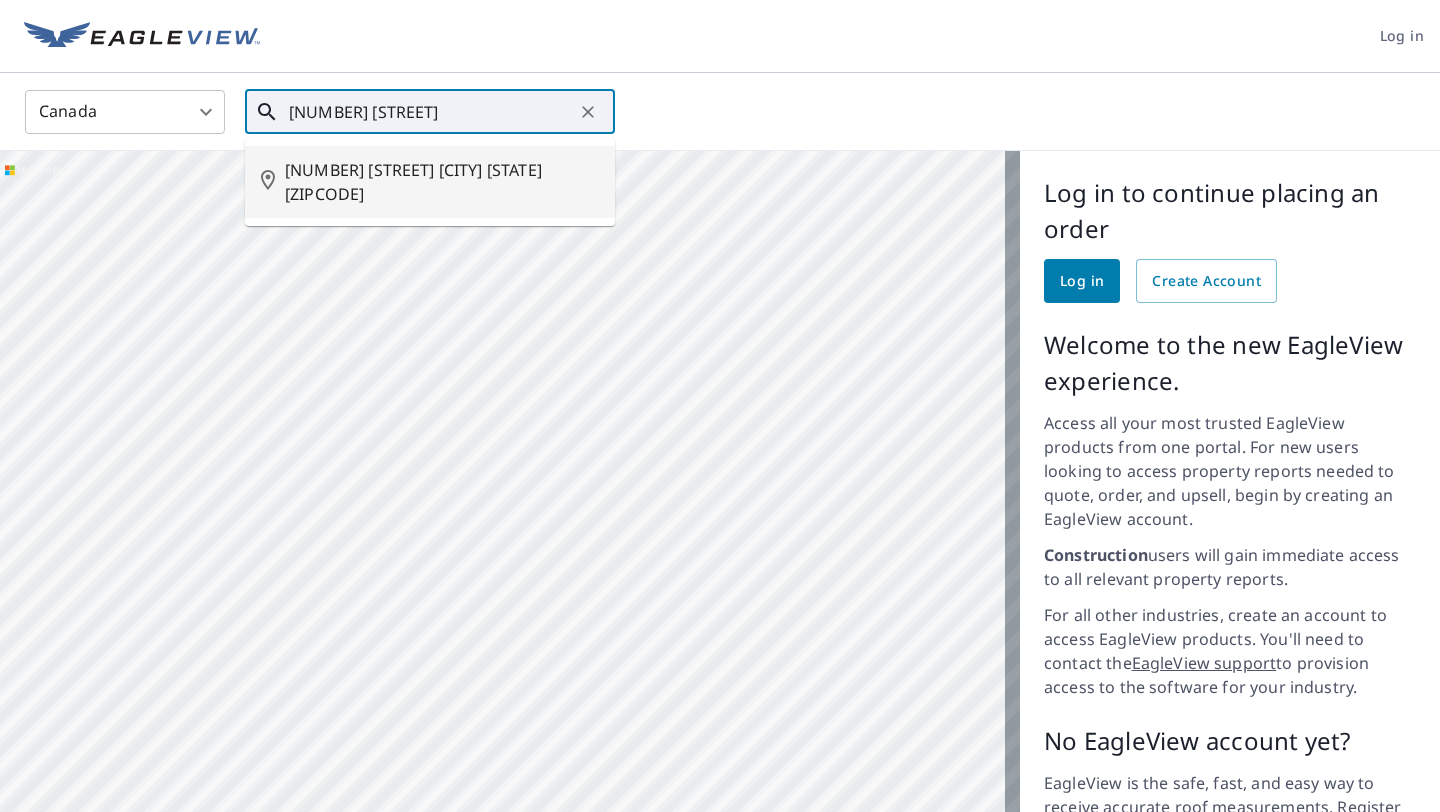 click on "[NUMBER] [STREET] [DIRECTION] [CITY] [STATE] [POSTAL_CODE]" at bounding box center (430, 182) 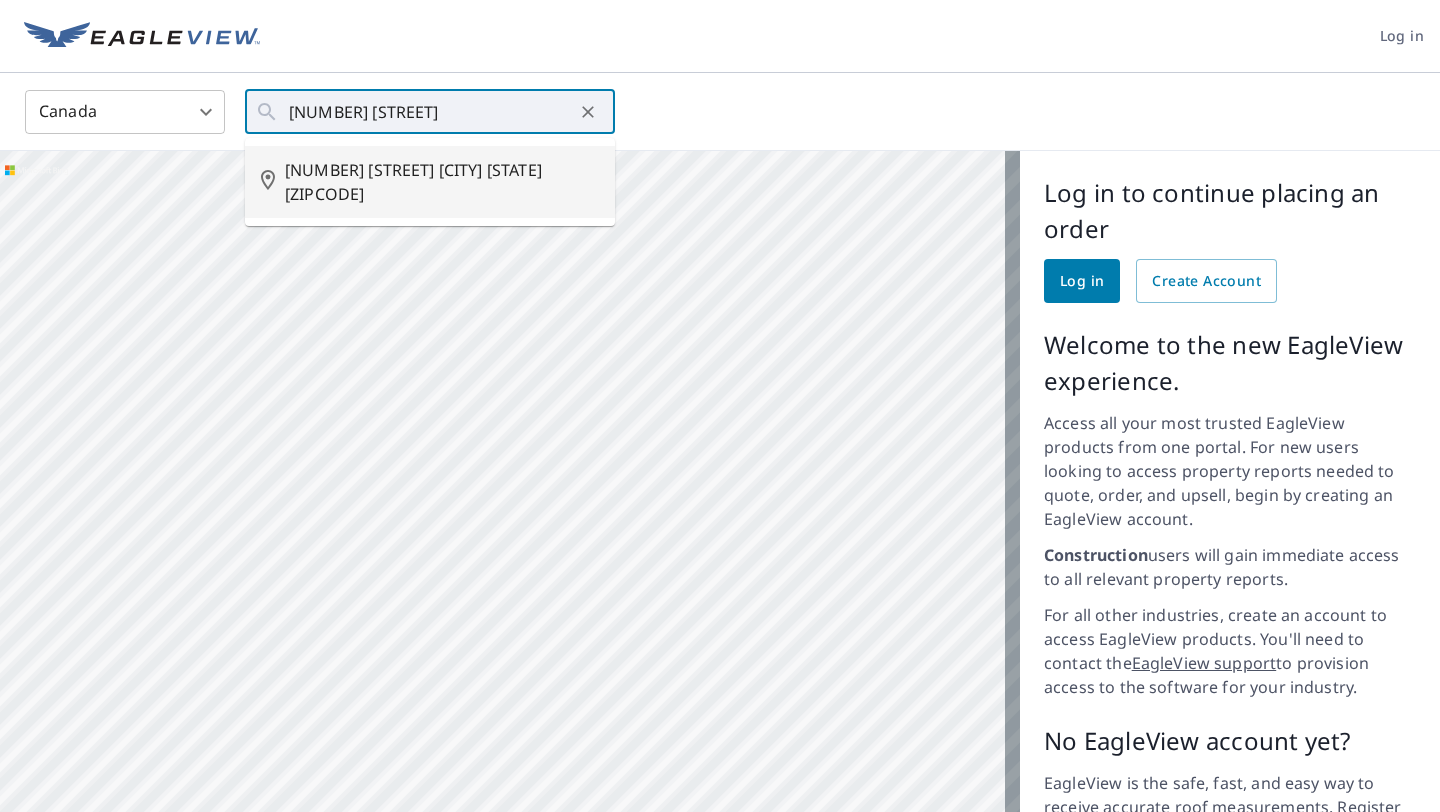 type on "[NUMBER] [STREET] [DIRECTION] [CITY] [STATE] [POSTAL_CODE]" 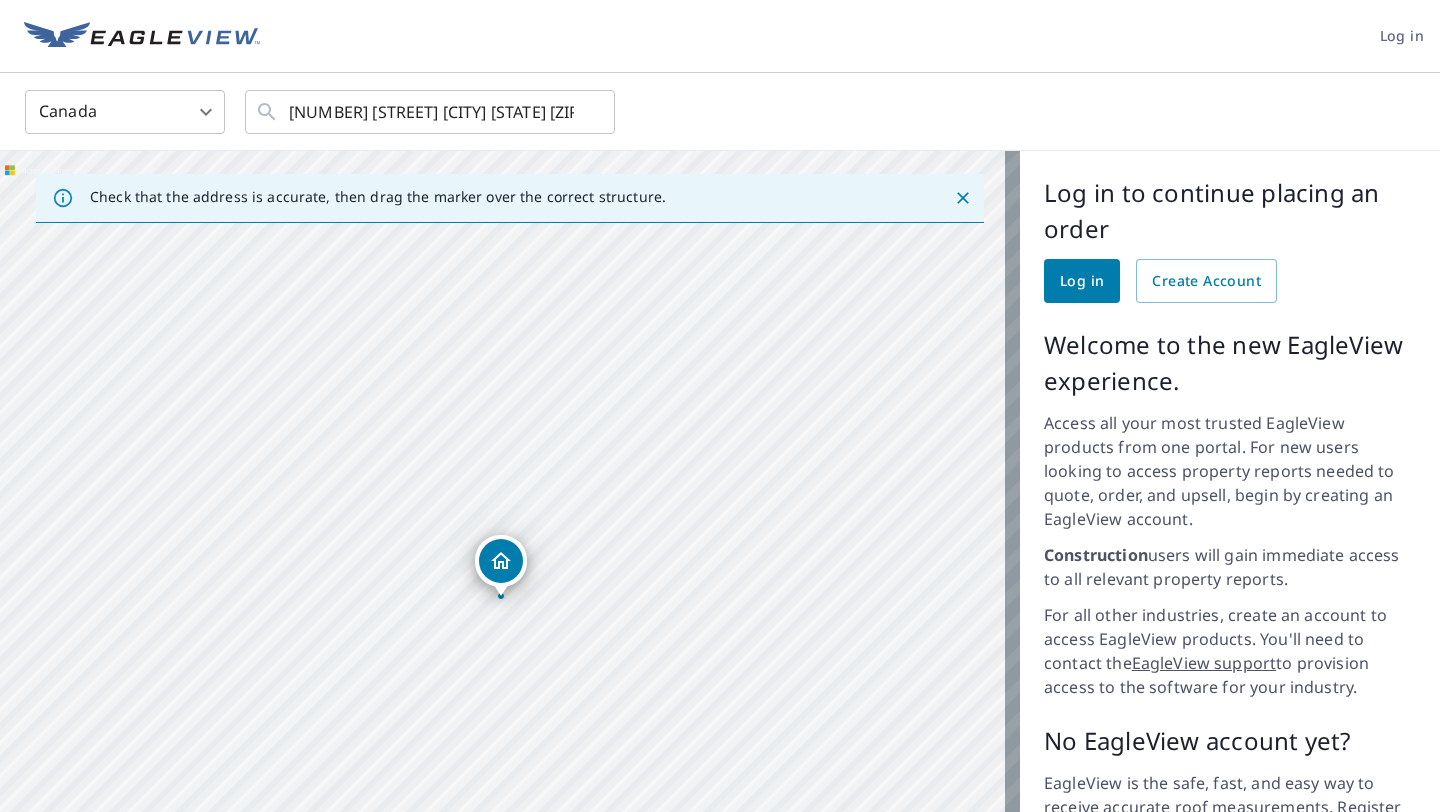drag, startPoint x: 529, startPoint y: 530, endPoint x: 503, endPoint y: 309, distance: 222.52415 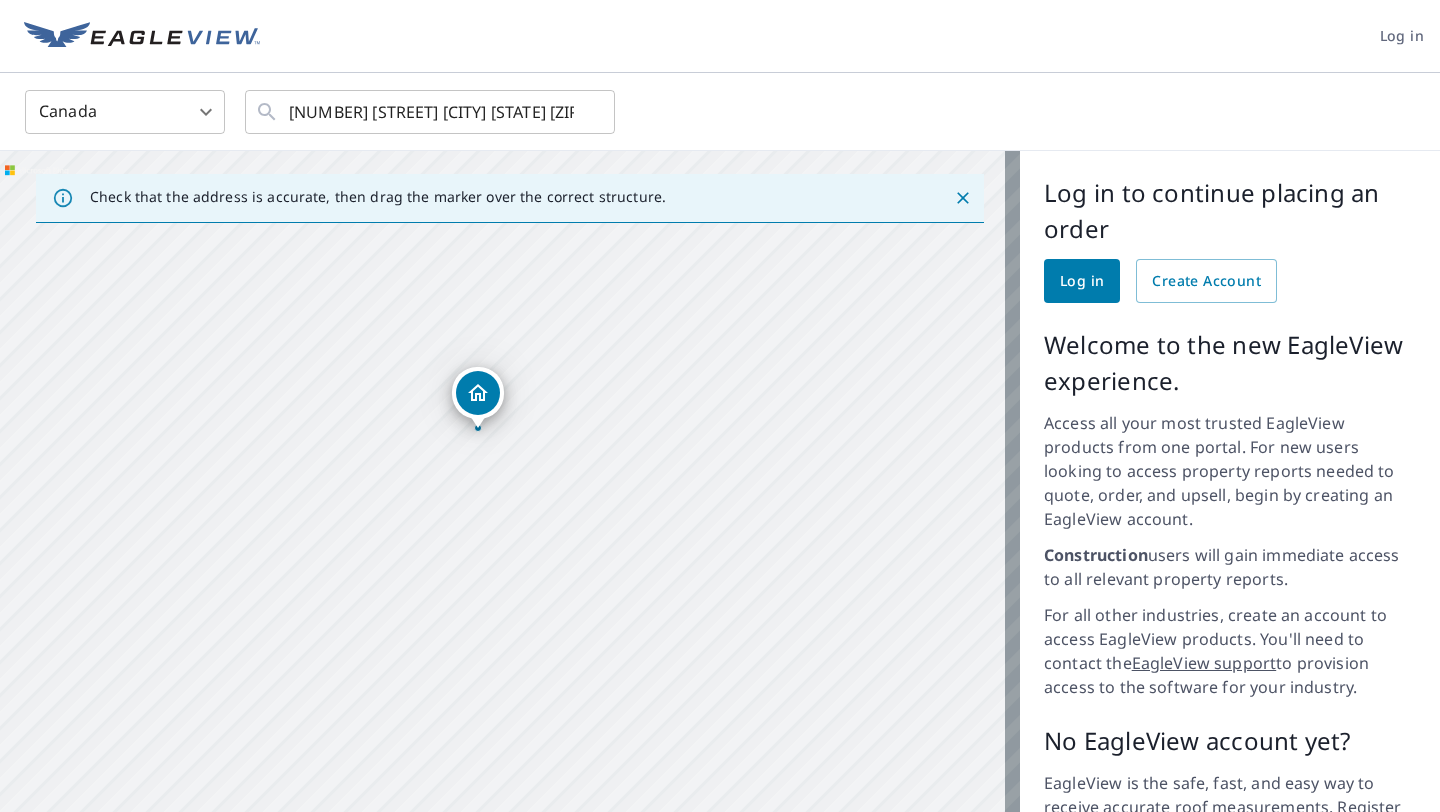 drag, startPoint x: 508, startPoint y: 406, endPoint x: 498, endPoint y: 289, distance: 117.426575 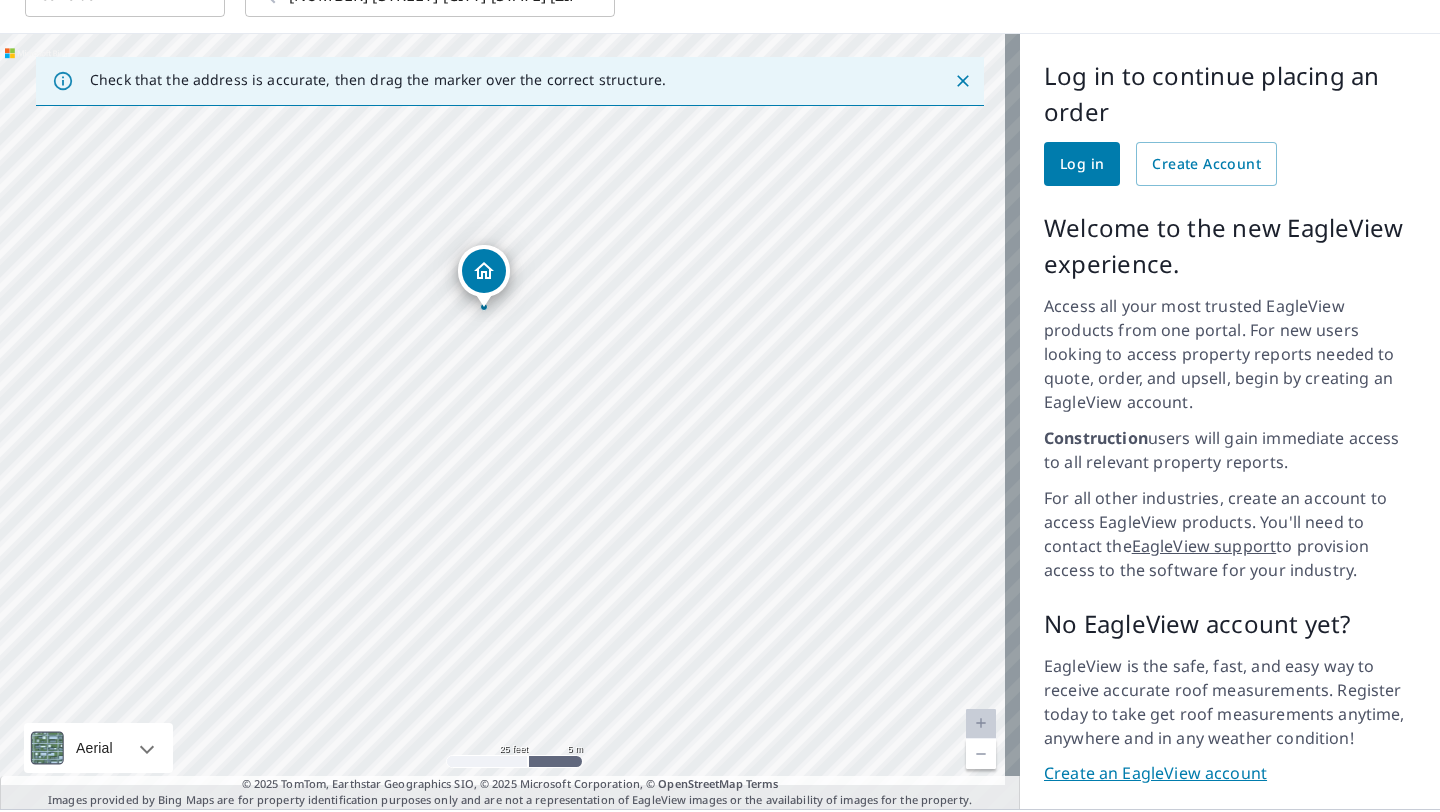 scroll, scrollTop: 141, scrollLeft: 0, axis: vertical 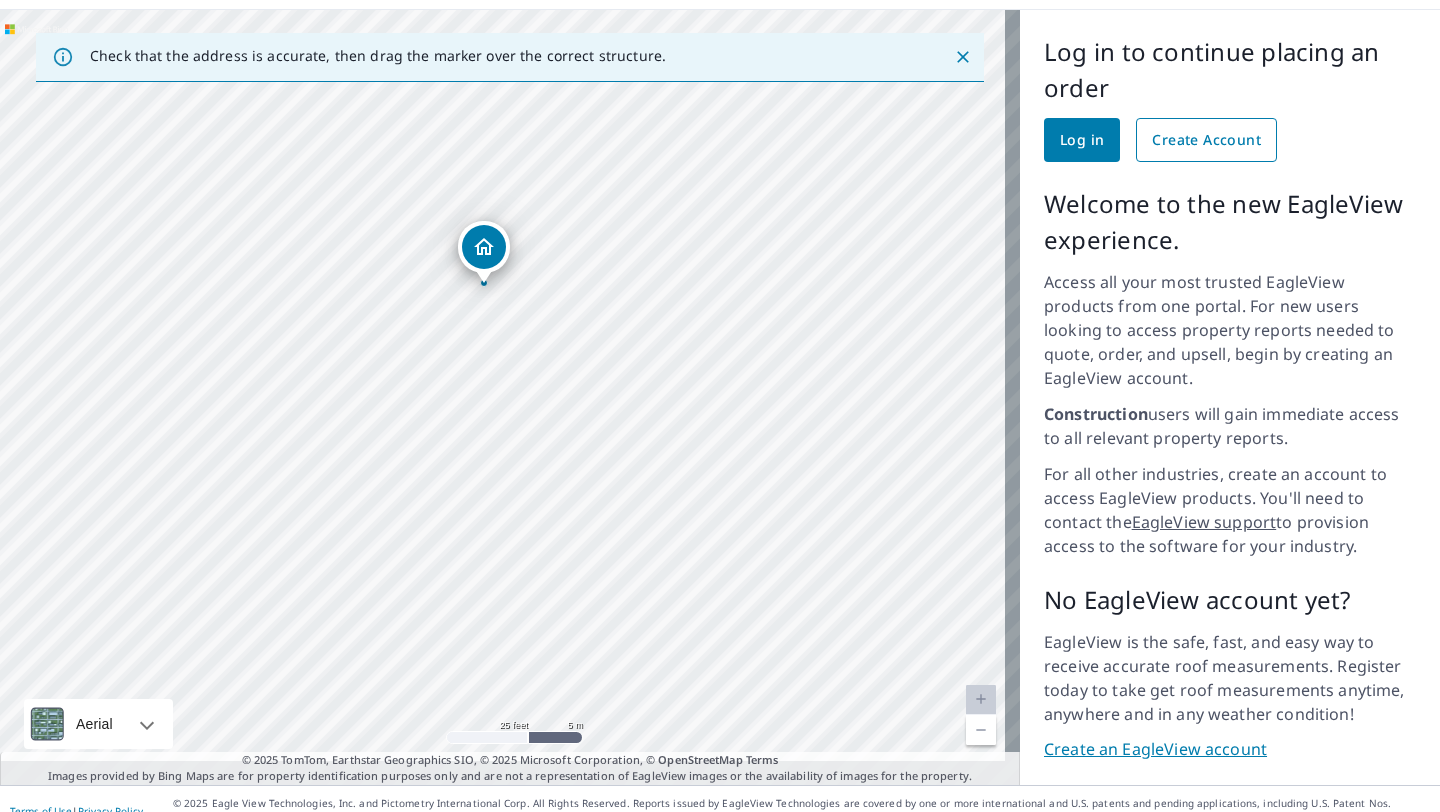 click on "Create Account" at bounding box center [1206, 140] 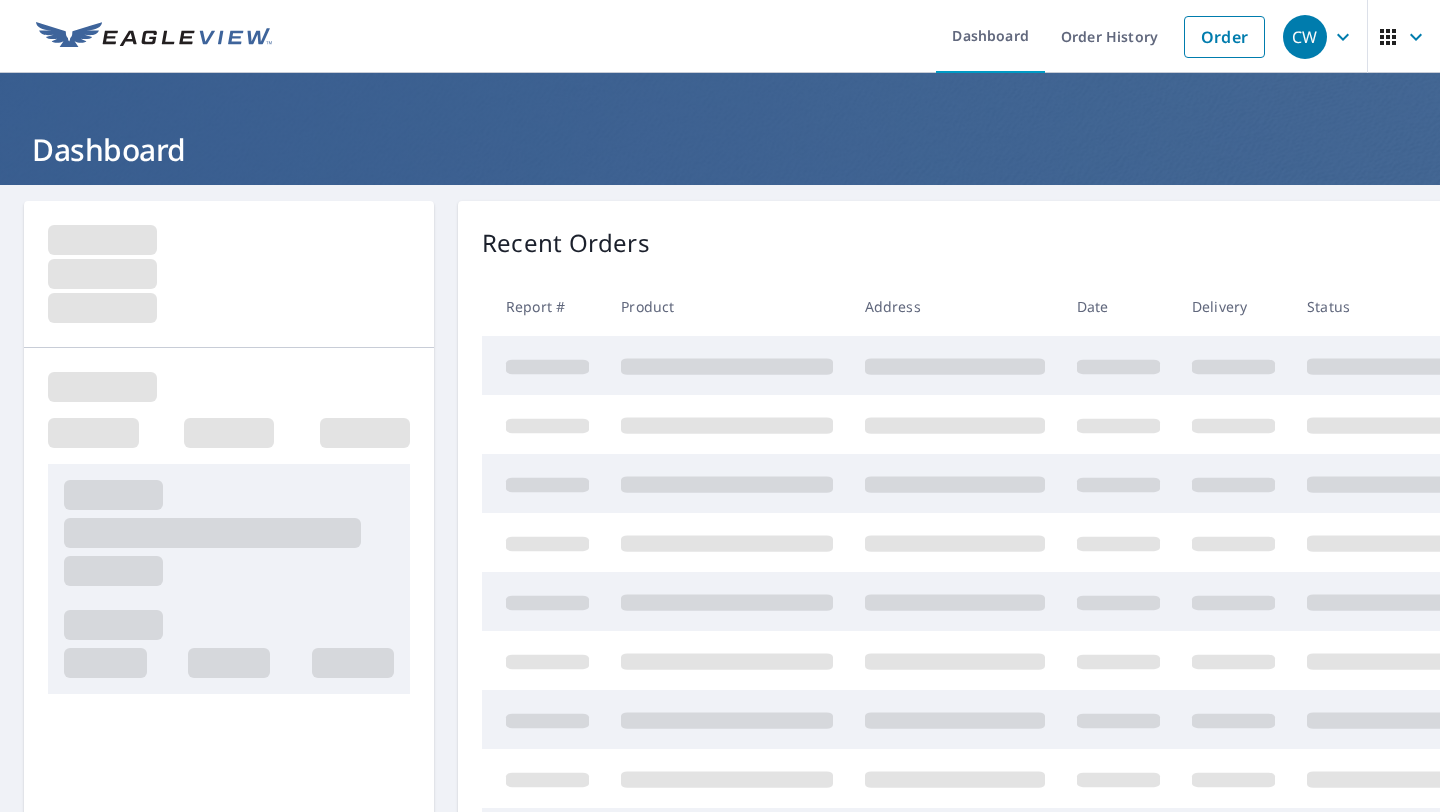 scroll, scrollTop: 0, scrollLeft: 0, axis: both 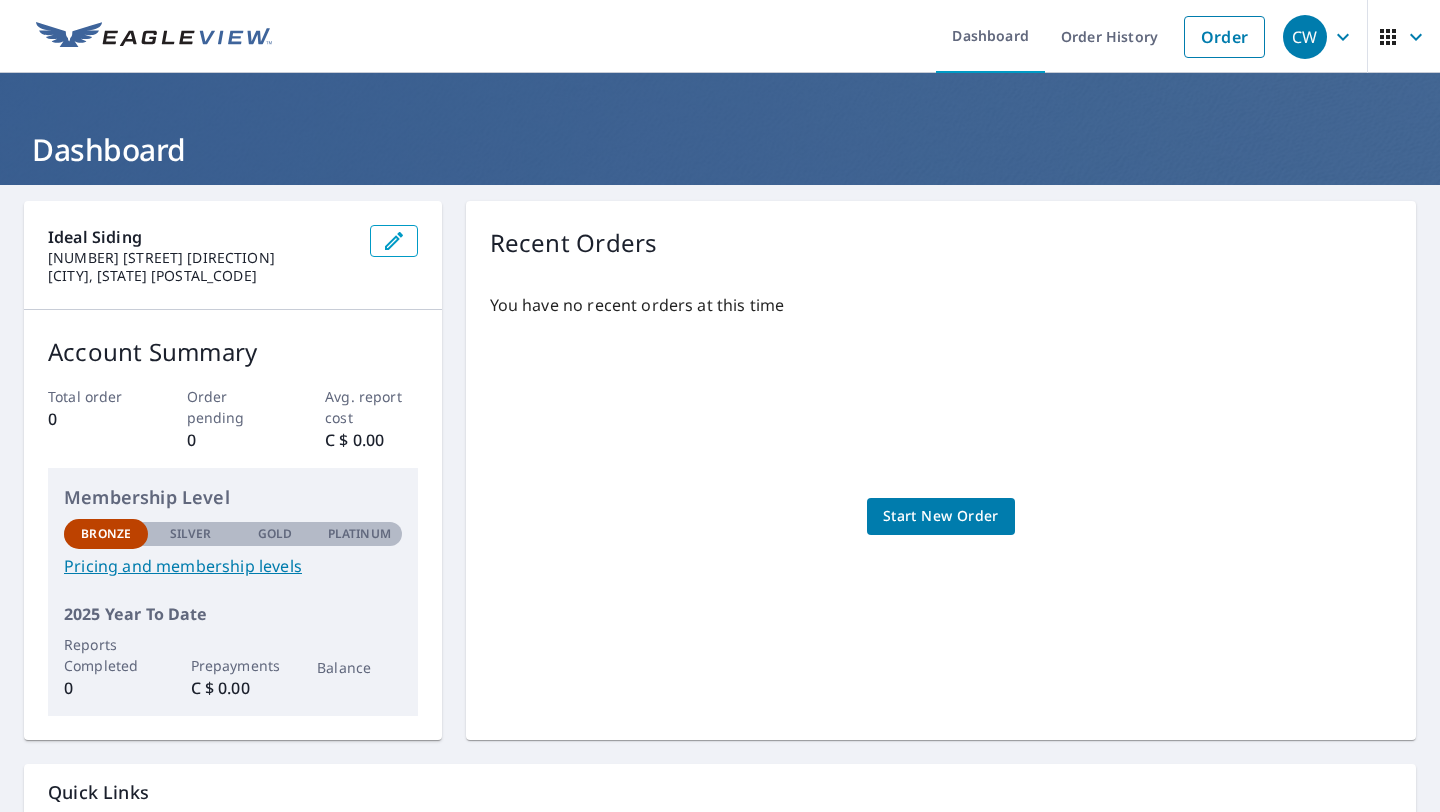 click on "Pricing and membership levels" at bounding box center [233, 566] 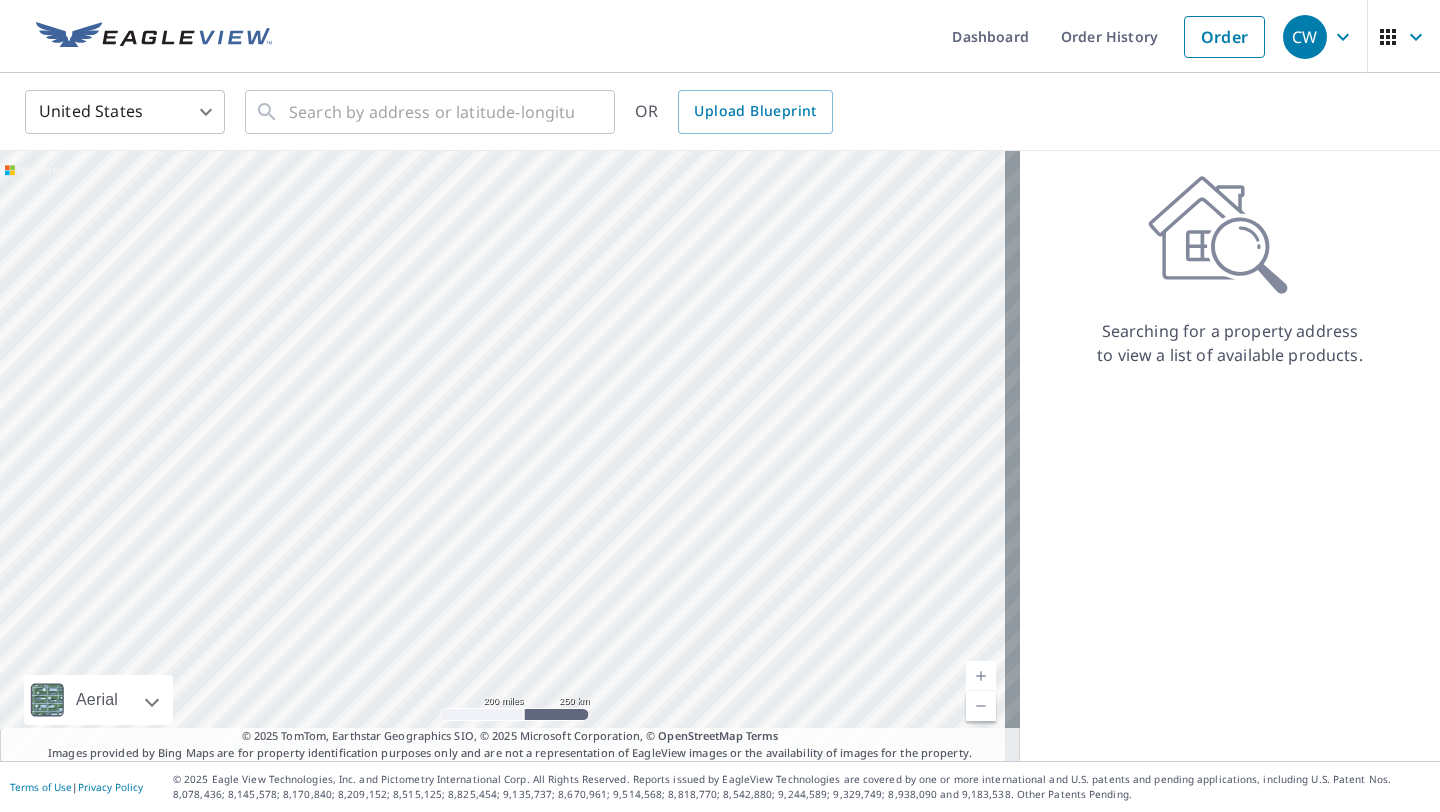 click on "CW CW
Dashboard Order History Order CW United States US ​ ​ OR Upload Blueprint Aerial Road A standard road map Aerial A detailed look from above Labels Labels 200 miles 250 km © 2025 TomTom, Earthstar Geographics  SIO, © 2025 Microsoft Corporation Terms © 2025 TomTom, Earthstar Geographics SIO, © 2025 Microsoft Corporation, ©   OpenStreetMap   Terms Images provided by Bing Maps are for property identification purposes only and are not a representation of EagleView images or the availability of images for the property. Searching for a property address to view a list of available products. Terms of Use  |  Privacy Policy © 2025 Eagle View Technologies, Inc. and Pictometry International Corp. All Rights Reserved. Reports issued by EagleView Technologies are covered by   one or more international and U.S. patents and pending applications, including U.S. Patent Nos. 8,078,436; 8,145,578; 8,170,840; 8,209,152;
X" at bounding box center [720, 406] 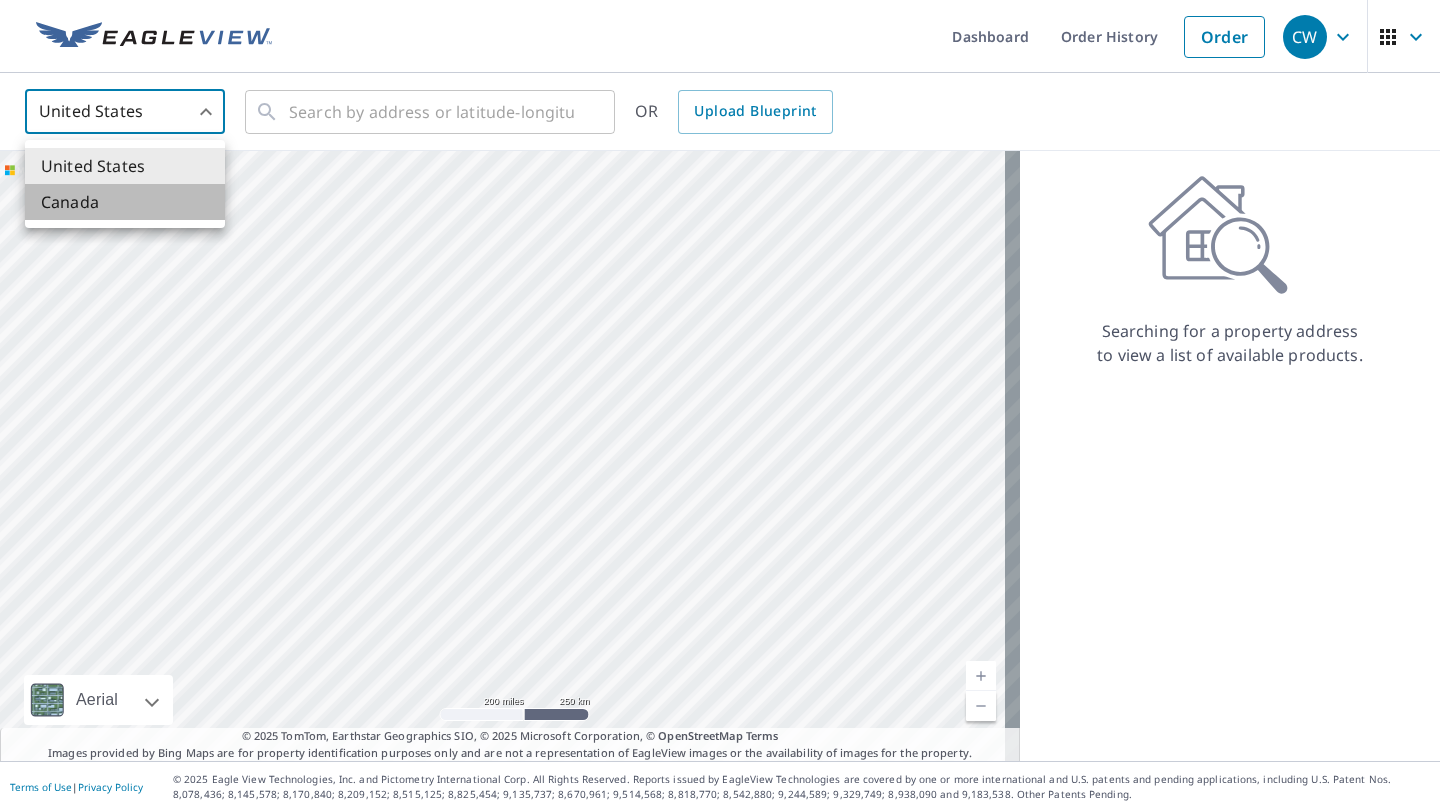 click on "Canada" at bounding box center [125, 202] 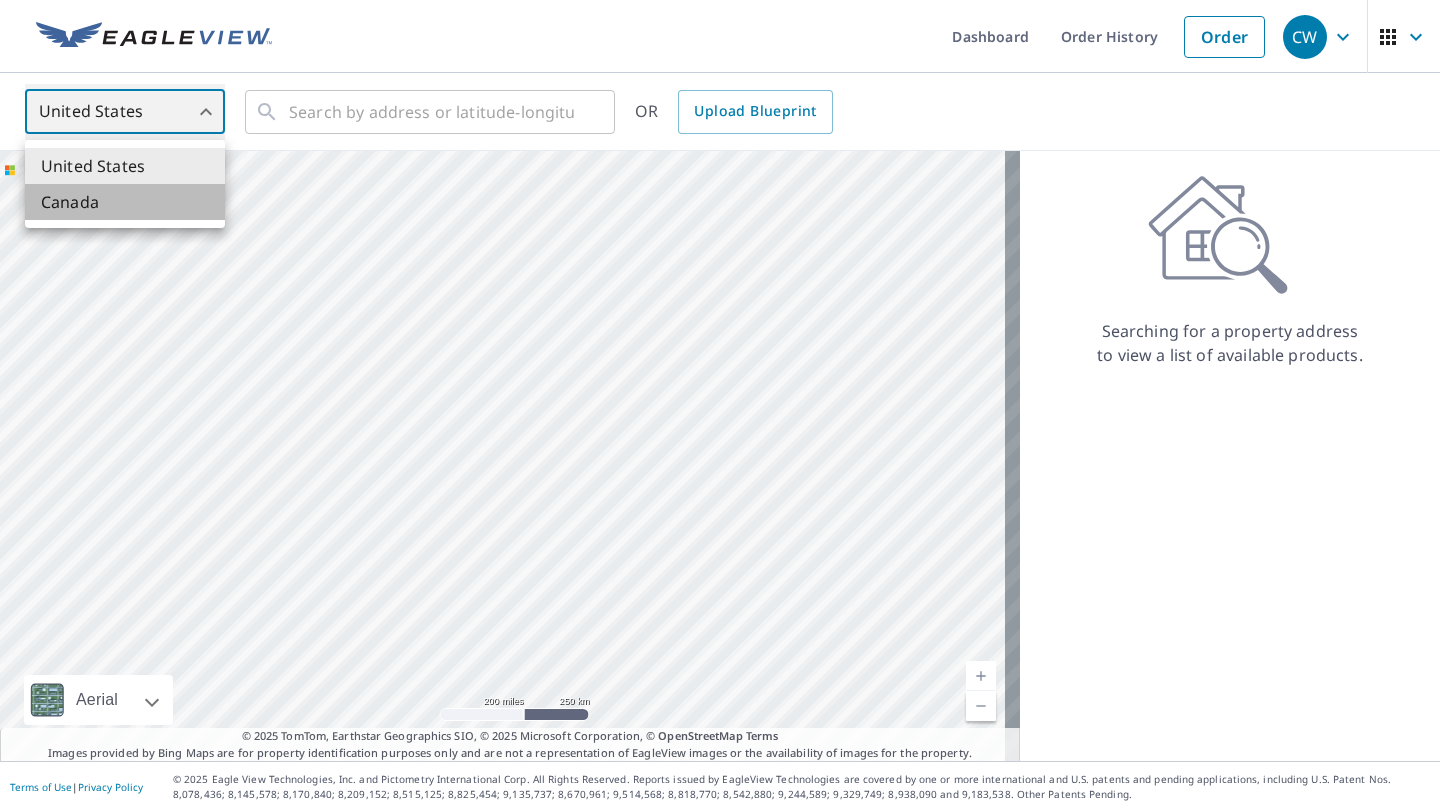 type on "CA" 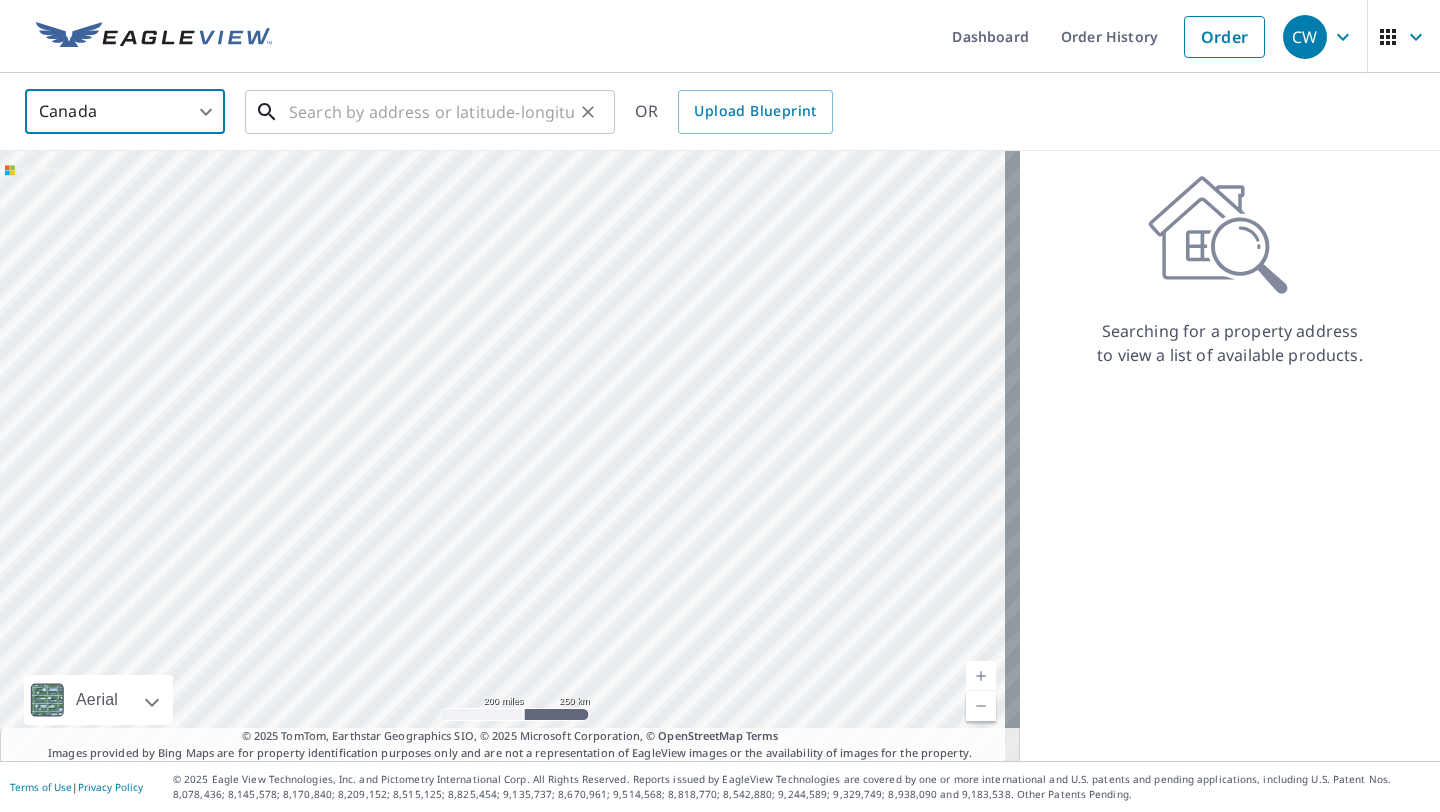 click at bounding box center (431, 112) 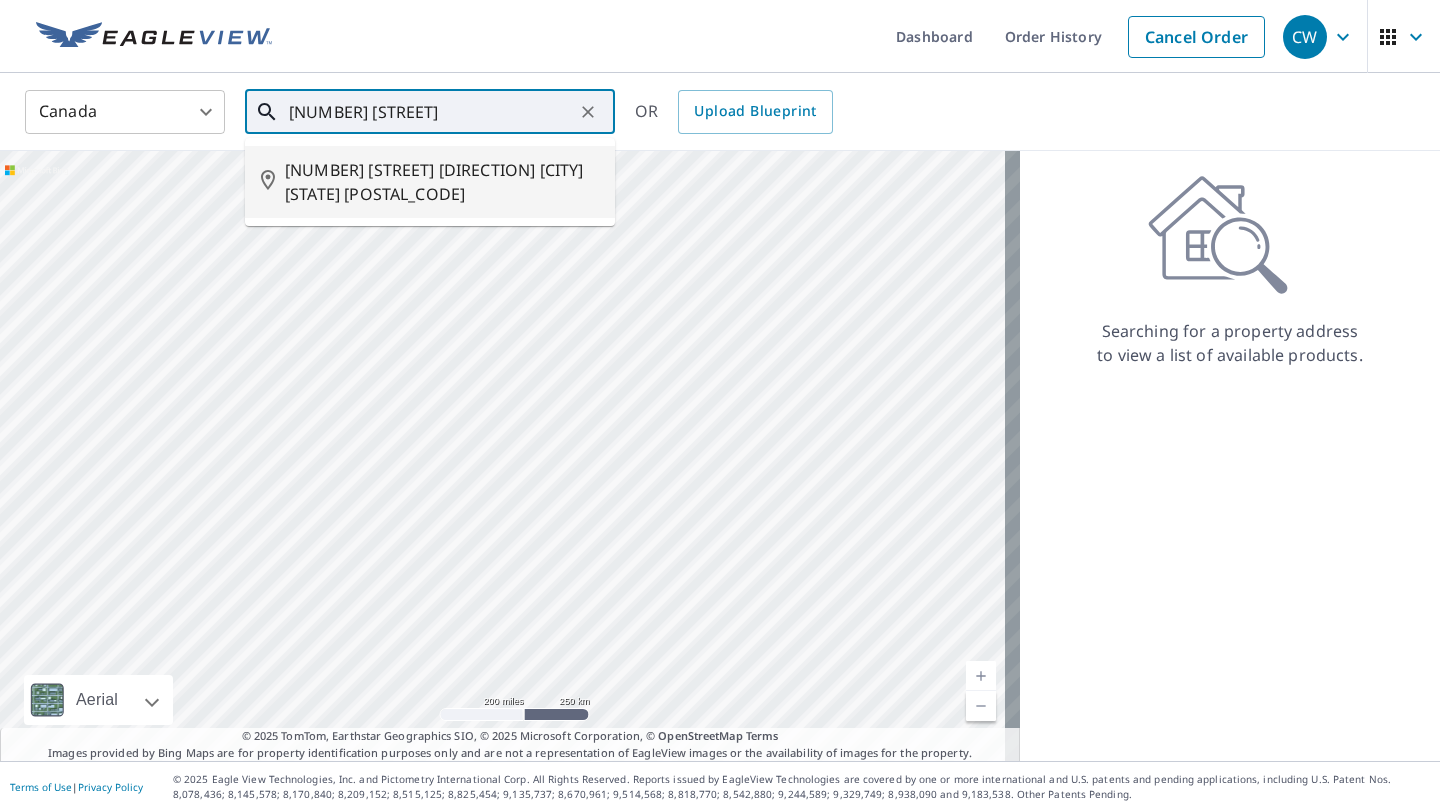 click on "[NUMBER] [STREET] [DIRECTION] [CITY] [STATE] [POSTAL_CODE]" at bounding box center [430, 182] 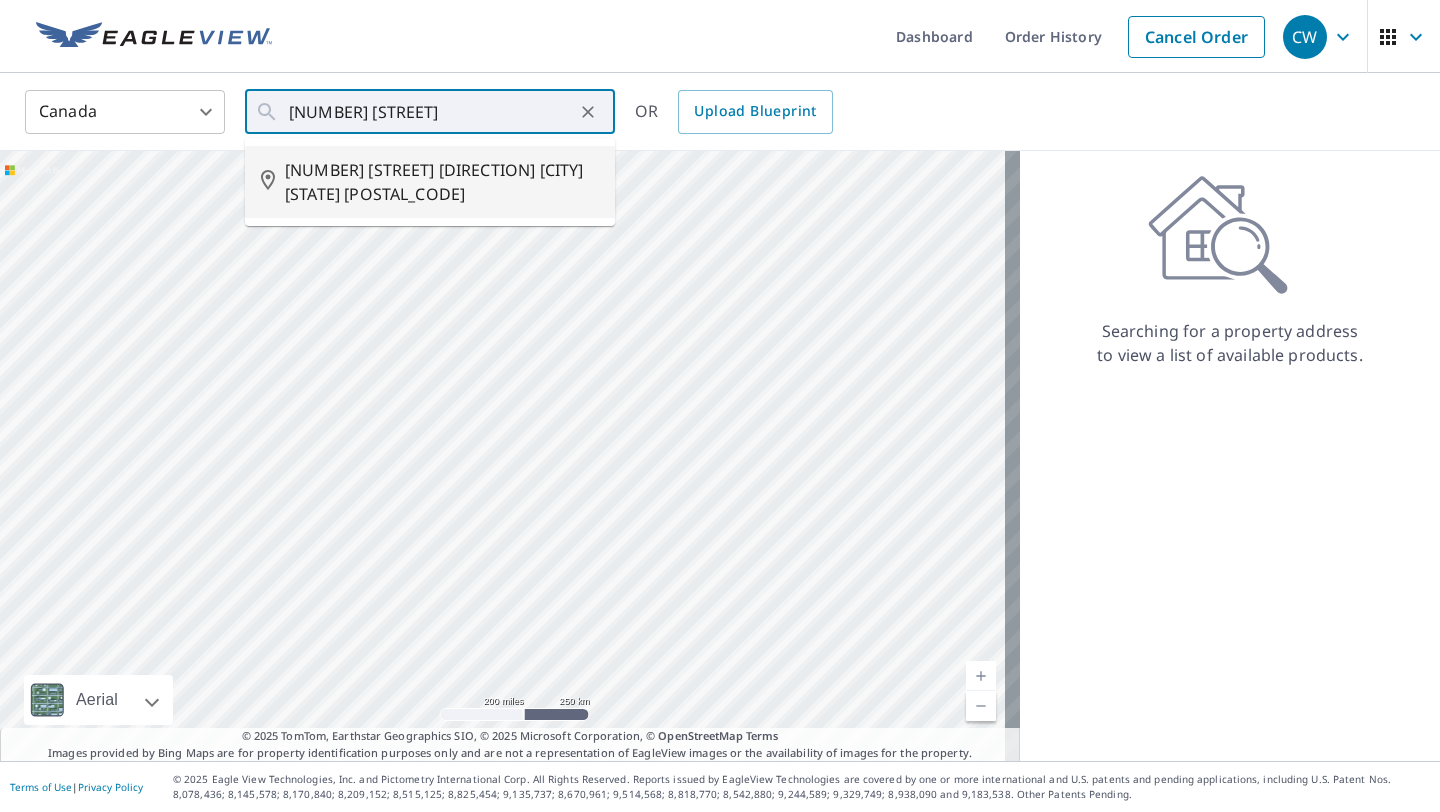 type on "[NUMBER] [STREET] [DIRECTION] [CITY] [STATE] [POSTAL_CODE]" 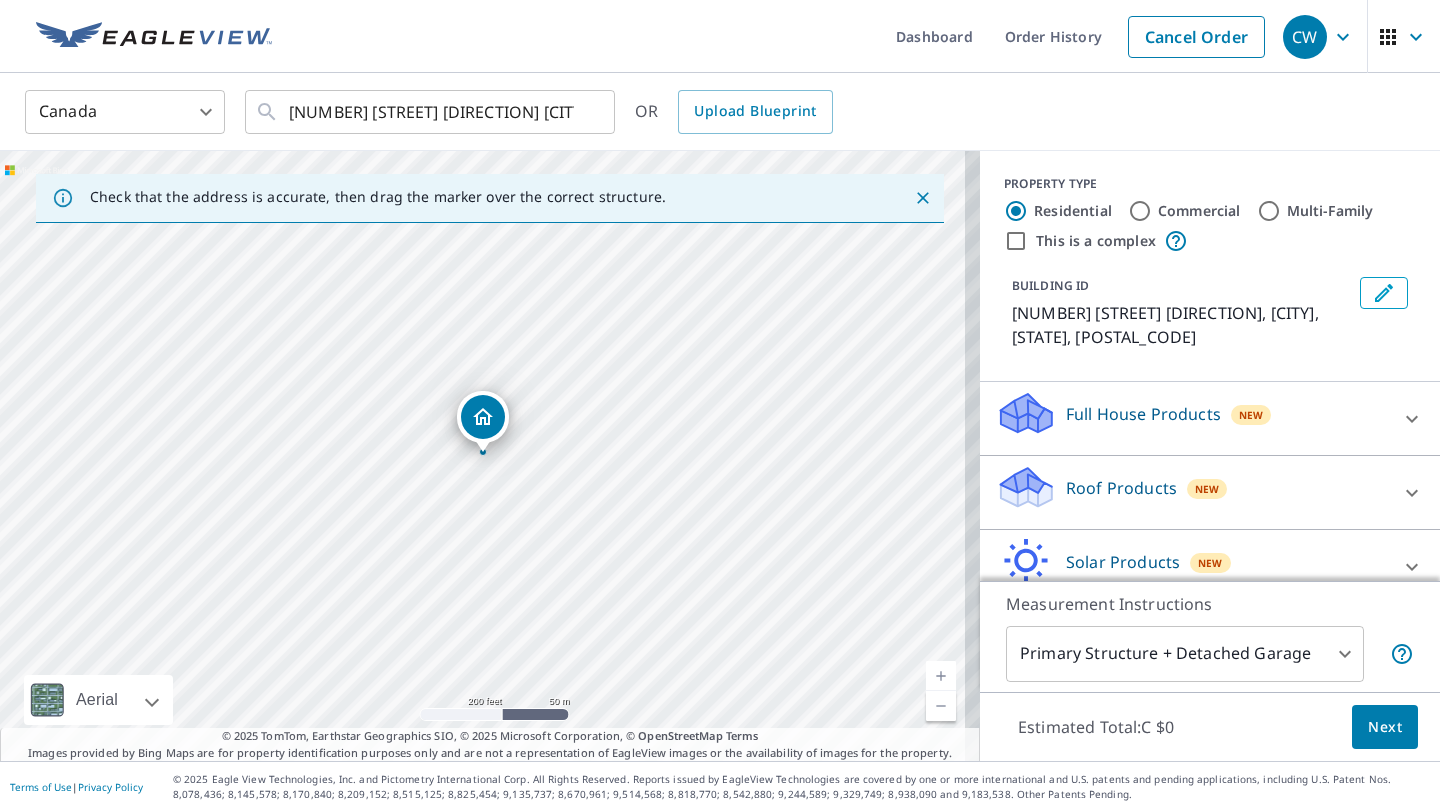 scroll, scrollTop: 97, scrollLeft: 0, axis: vertical 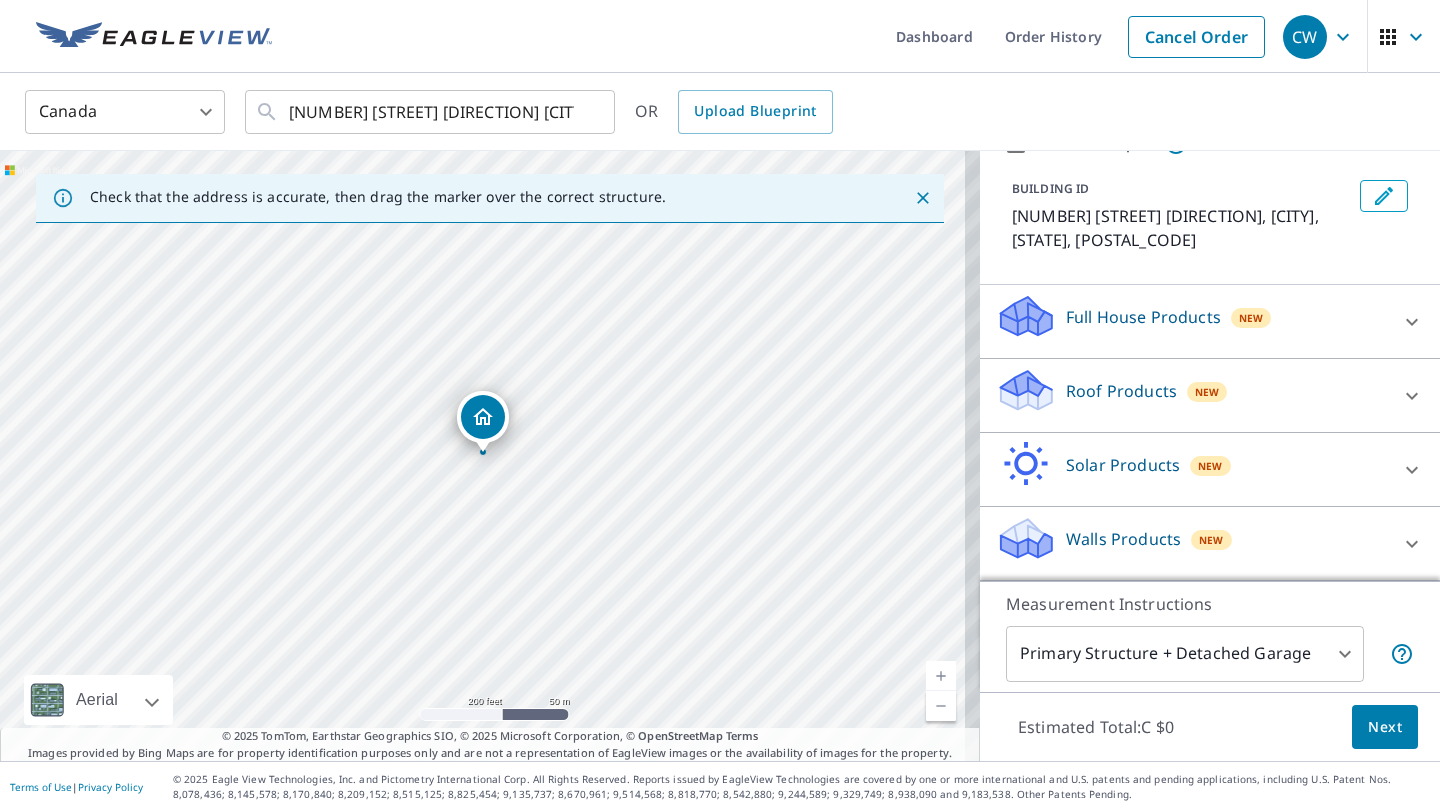 click on "Walls Products New" at bounding box center [1192, 543] 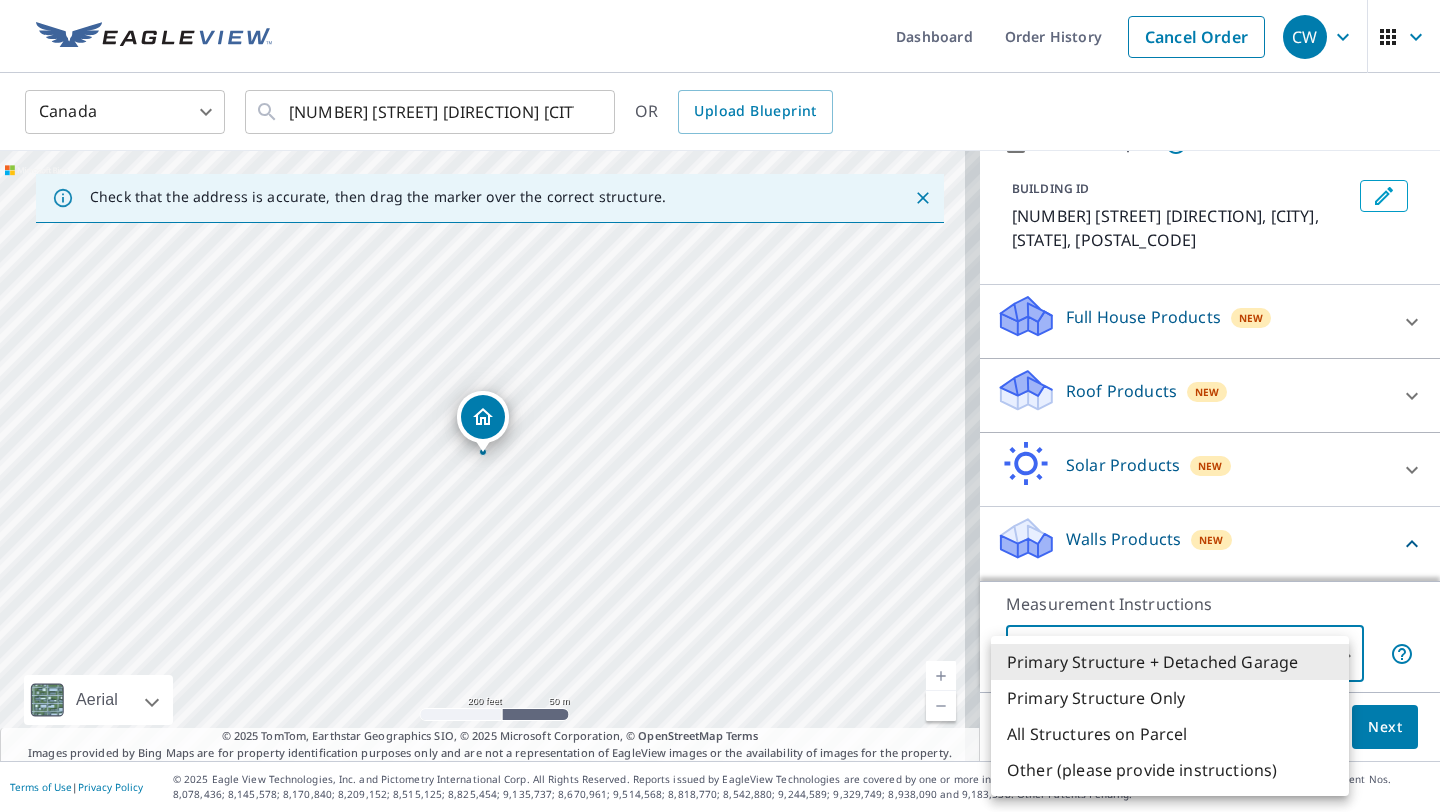 click on "CW CW
Dashboard Order History Cancel Order CW Canada CA ​ [NUMBER] [STREET] [DIRECTION], [CITY], [STATE], [POSTAL_CODE] ​ OR Upload Blueprint Check that the address is accurate, then drag the marker over the correct structure. [NUMBER] [STREET] [DIRECTION], [CITY], [STATE], [POSTAL_CODE] Aerial Road A standard road map Aerial A detailed look from above Labels Labels 200 feet 50 m © 2025 TomTom, © Vexcel Imaging, © 2025 Microsoft Corporation,  © OpenStreetMap Terms © 2025 TomTom, Earthstar Geographics SIO, © 2025 Microsoft Corporation, ©   OpenStreetMap   Terms Images provided by Bing Maps are for property identification purposes only and are not a representation of EagleView images or the availability of images for the property. PROPERTY TYPE Residential Commercial Multi-Family This is a complex BUILDING ID [NUMBER] [STREET] [DIRECTION], [CITY], [STATE], [POSTAL_CODE] Full House Products New Full House™ C $140 Roof Products New Premium C $45 - C $120 QuickSquares™ C $25 Gutter C $20 Bid Perfect™ C $25 Solar Products New Inform Essentials+" at bounding box center (720, 406) 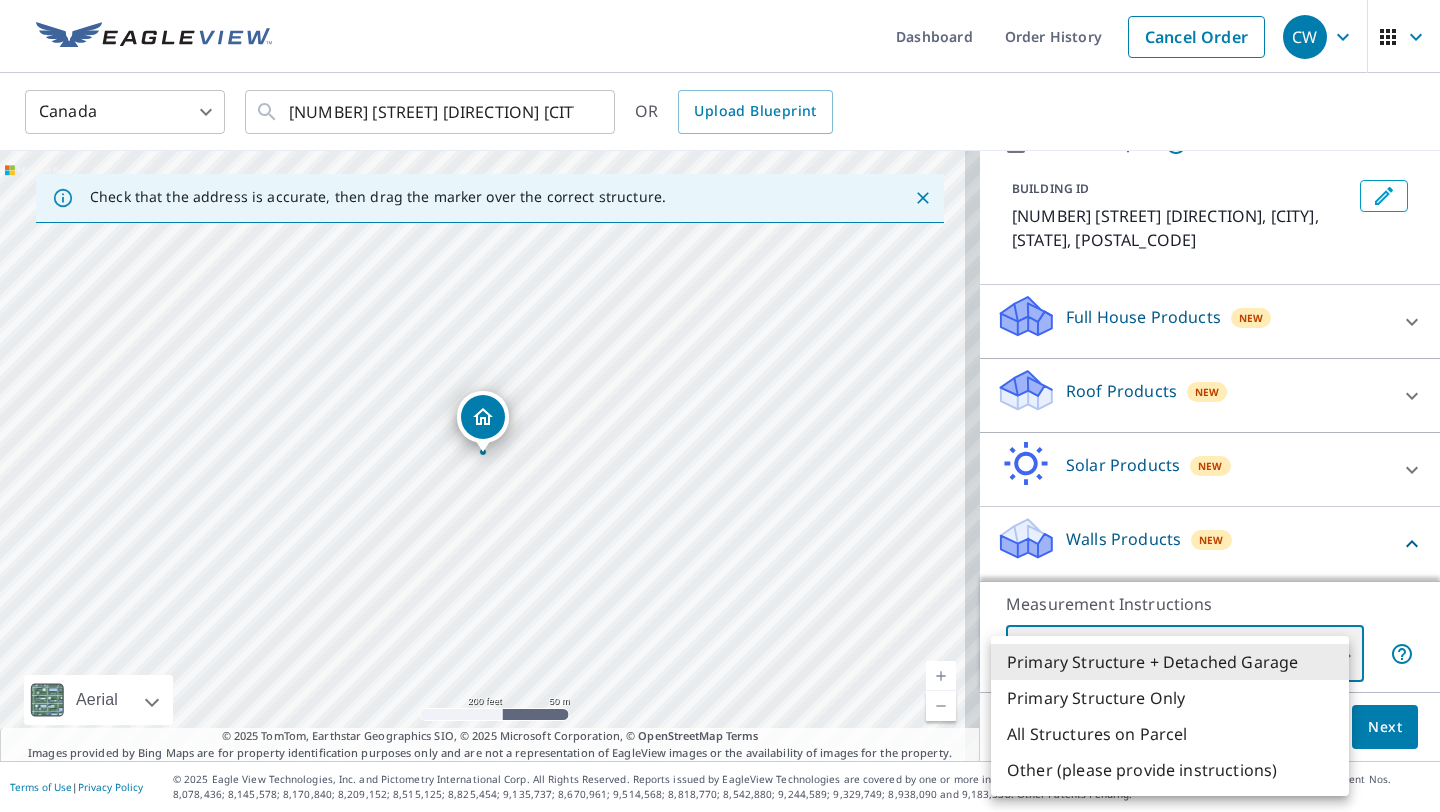 type on "2" 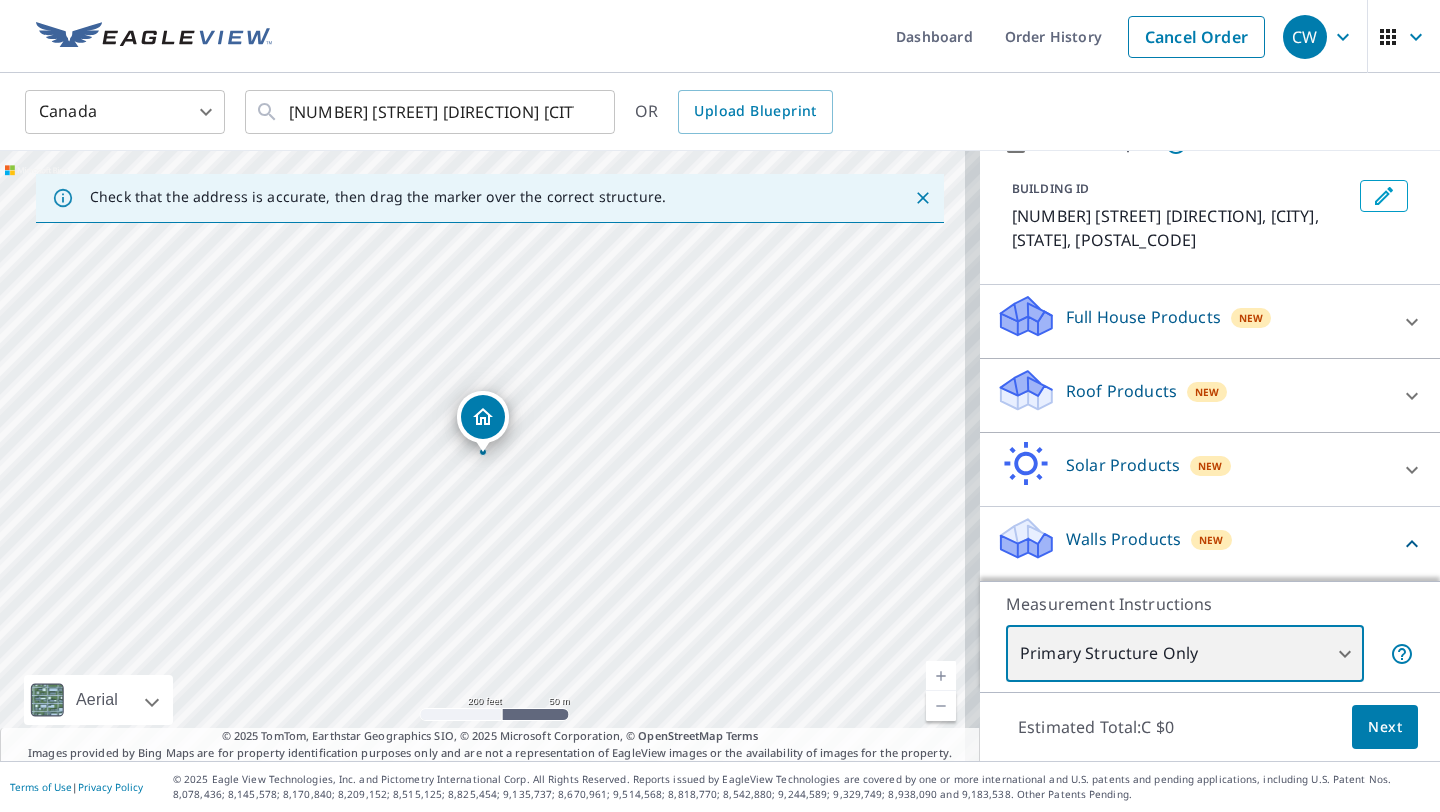 scroll, scrollTop: 210, scrollLeft: 0, axis: vertical 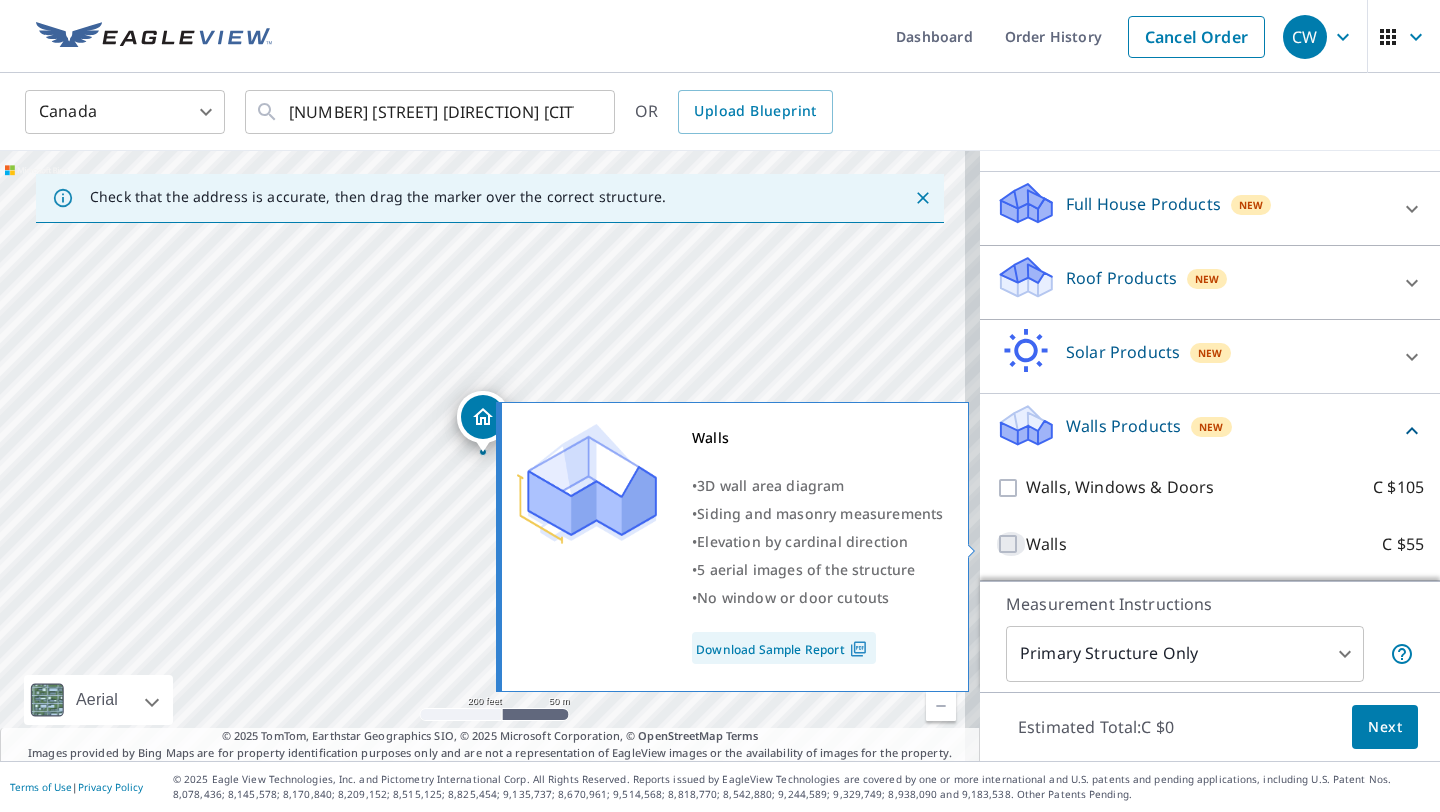 click on "Walls C $55" at bounding box center [1011, 544] 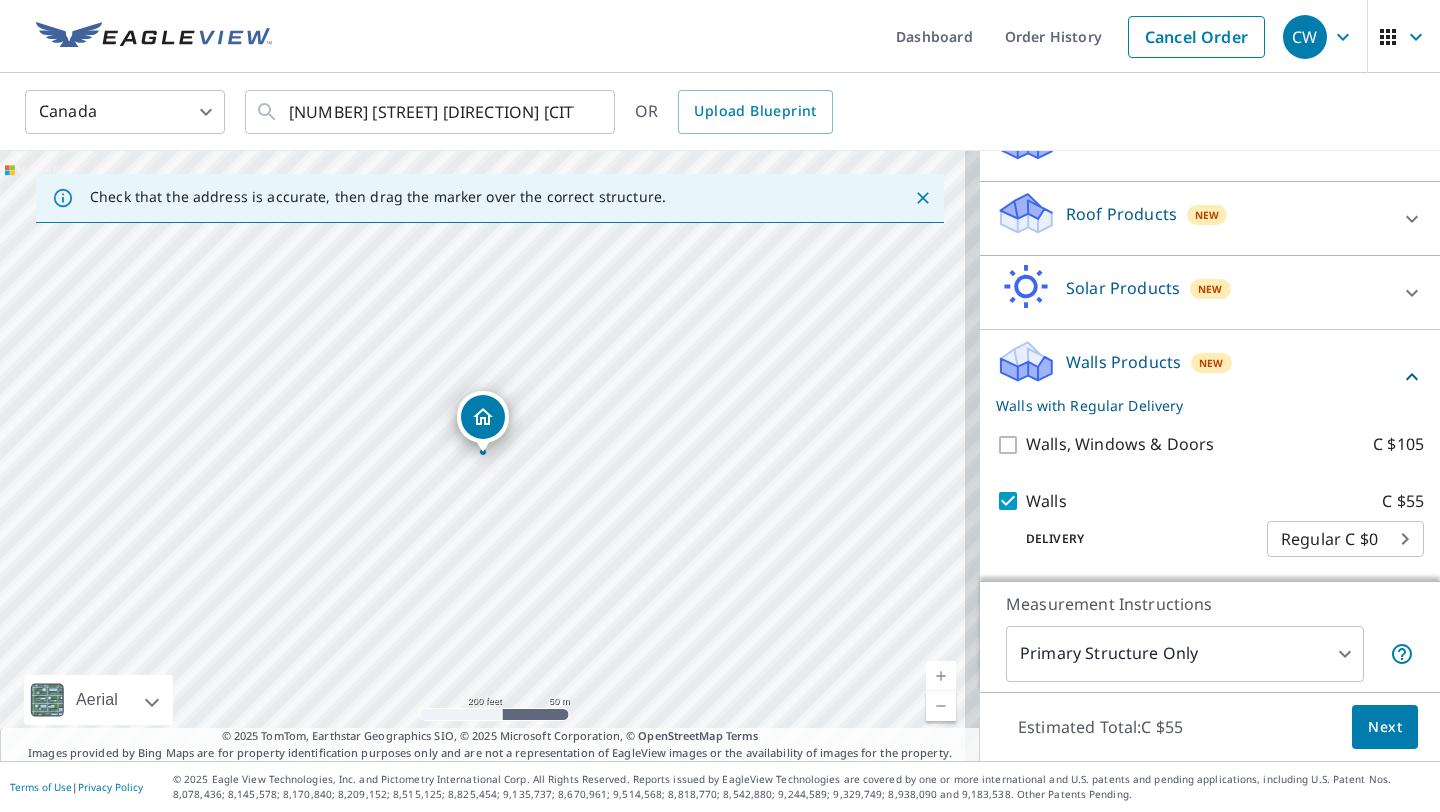 scroll, scrollTop: 275, scrollLeft: 0, axis: vertical 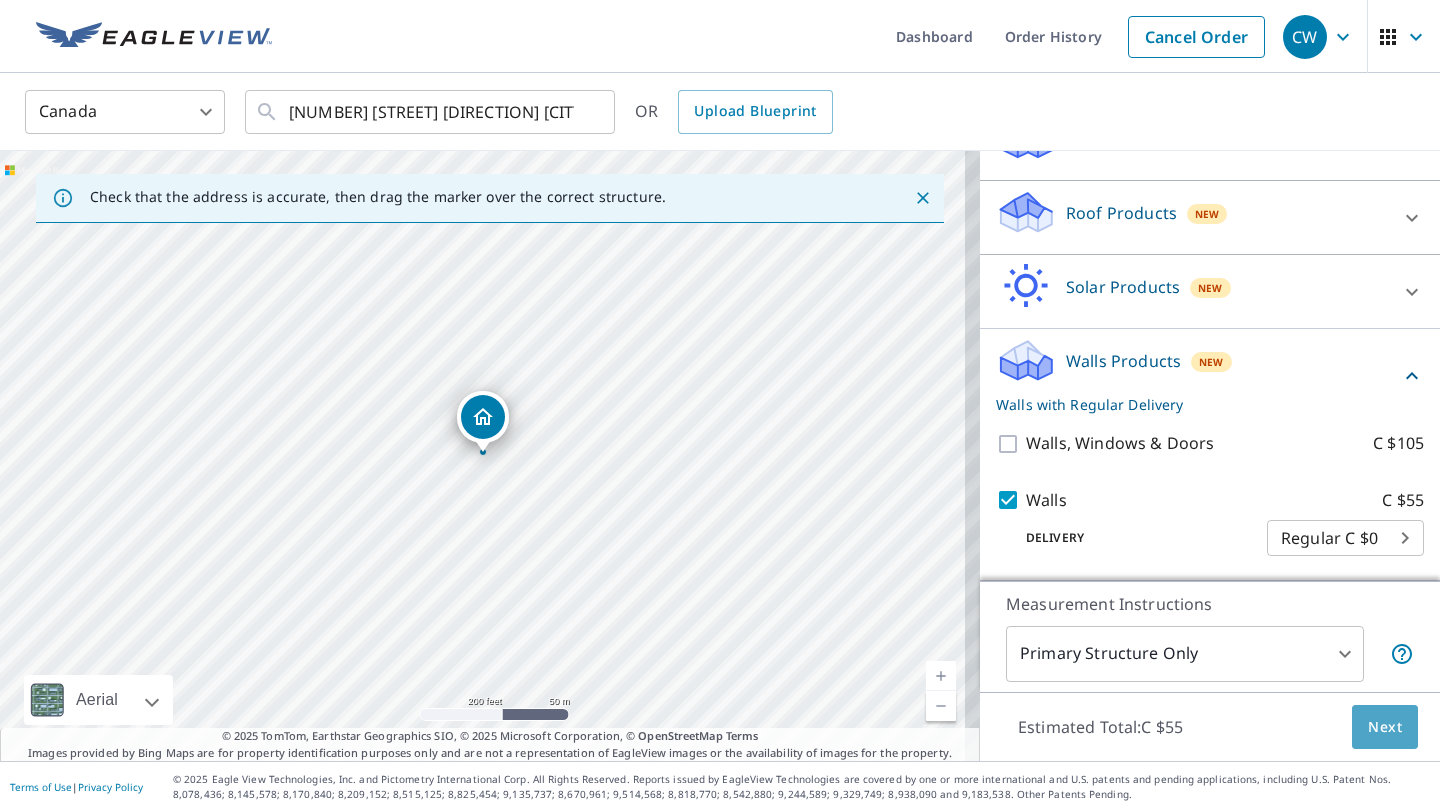 click on "Next" at bounding box center (1385, 727) 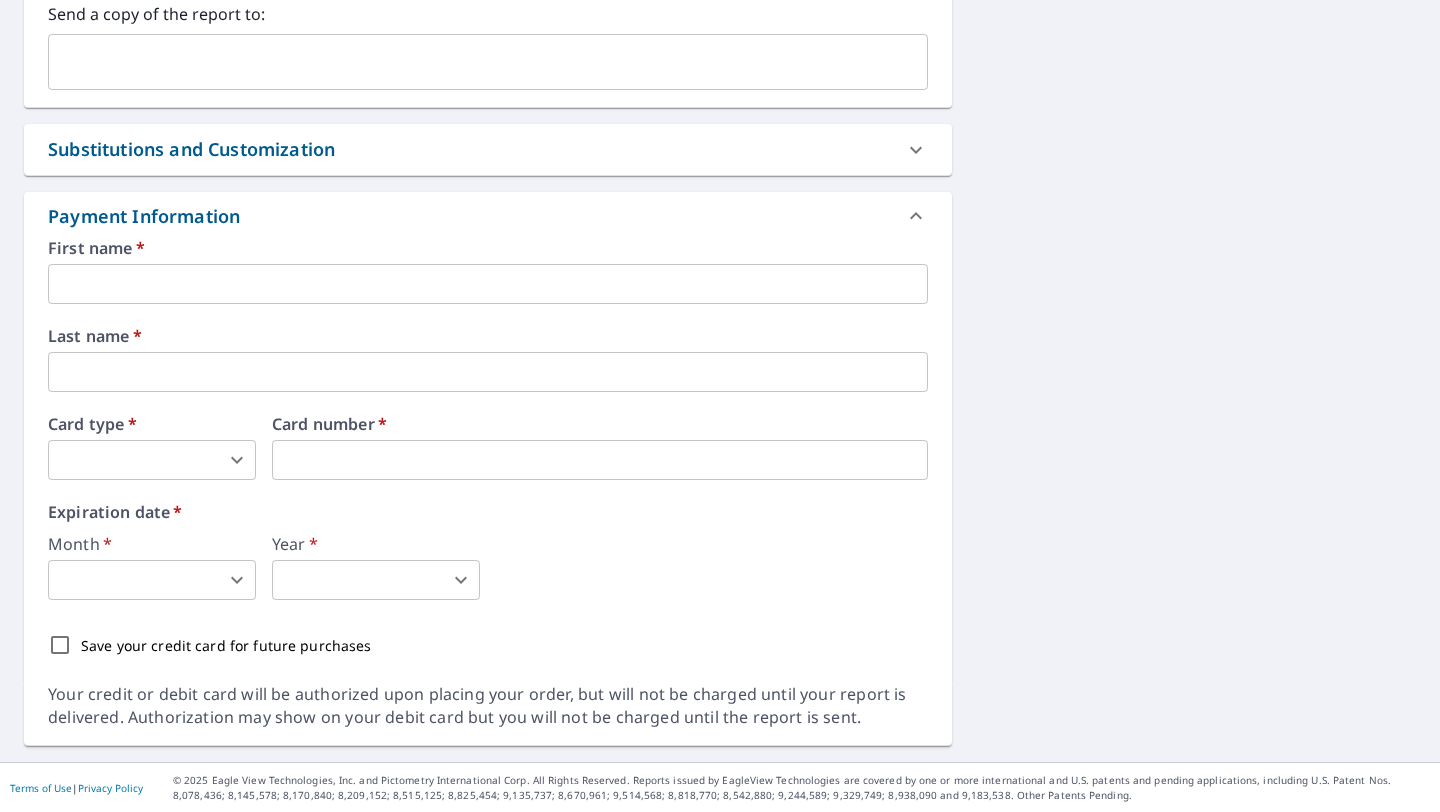 scroll, scrollTop: 884, scrollLeft: 0, axis: vertical 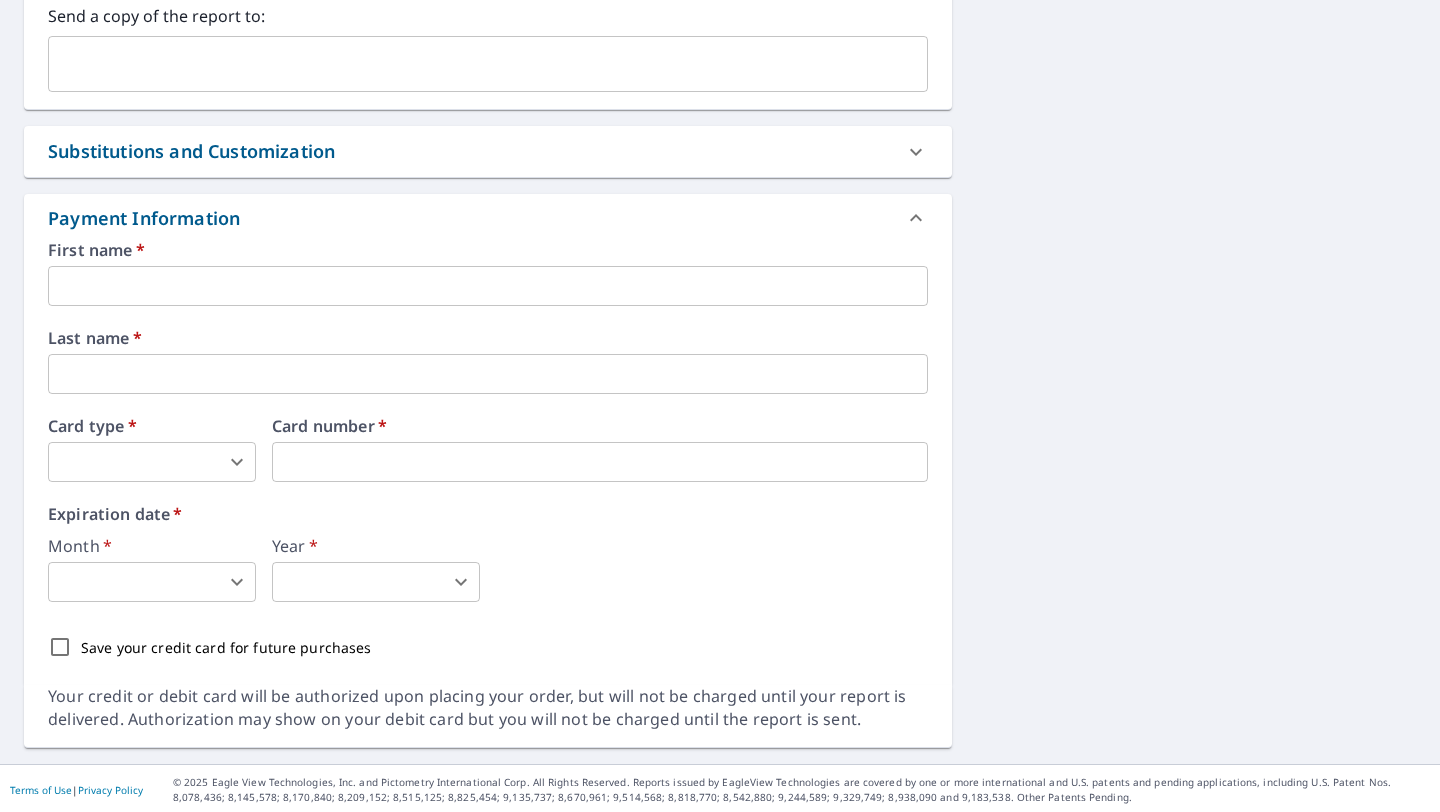 click on "CW CW
Dashboard Order History Cancel Order CW Dashboard / Finalize Order Finalize Order [NUMBER] [STREET] [DIRECTION], [CITY], [STATE], [POSTAL_CODE] Aerial Road A standard road map Aerial A detailed look from above Labels Labels 200 feet 50 m © 2025 TomTom, © Vexcel Imaging, © 2025 Microsoft Corporation,  © OpenStreetMap Terms PROPERTY TYPE Residential BUILDING ID [NUMBER] [STREET] [DIRECTION], [CITY], [STATE], [POSTAL_CODE] Changes to structures in last 4 years ( renovations, additions, etc. ) Include Special Instructions x ​ Claim Information Claim number ​ Claim information ​ PO number ​ Date of loss ​ Cat ID ​ Email Recipients Your reports will be sent to  [EMAIL].  Edit Contact Information. Send a copy of the report to: ​ Substitutions and Customization Additional Report Formats (Not available for all reports) DXF RXF XML Add-ons and custom cover page Property Owner Report Include custom cover page Payment Information First name   * ​ Last name   * ​ Card type   * ​ 0 ​ Card number   *" at bounding box center [720, 406] 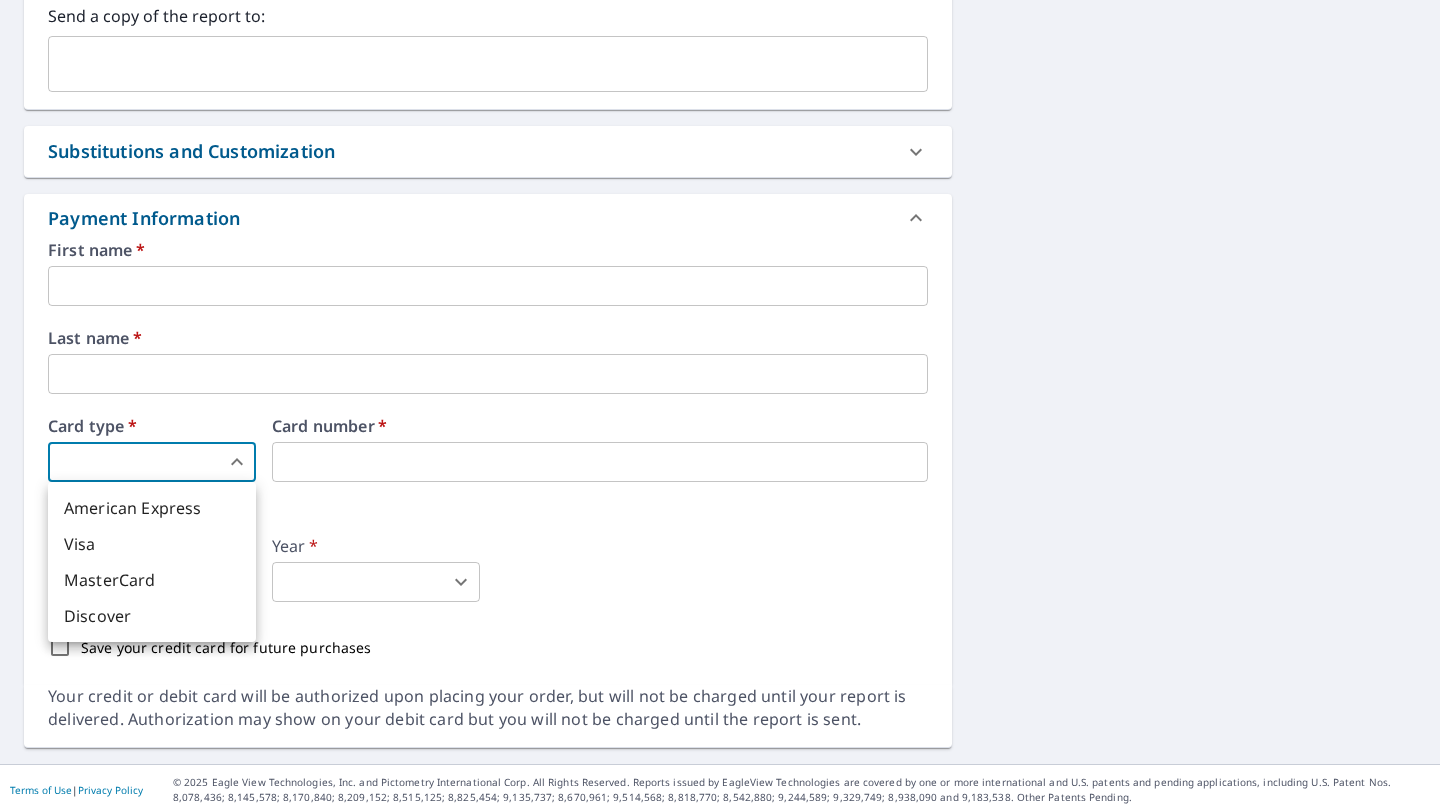 click at bounding box center (720, 406) 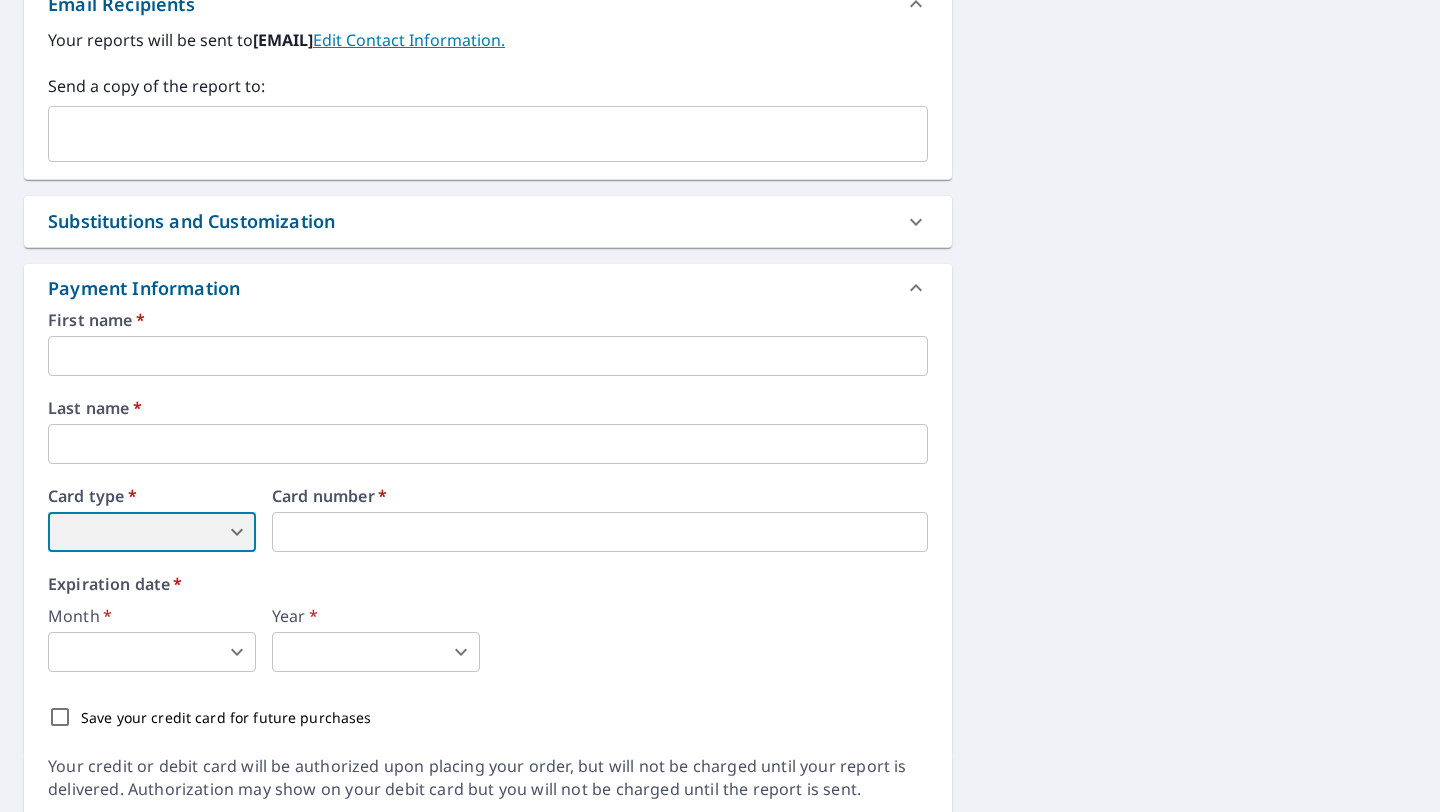 scroll, scrollTop: 887, scrollLeft: 0, axis: vertical 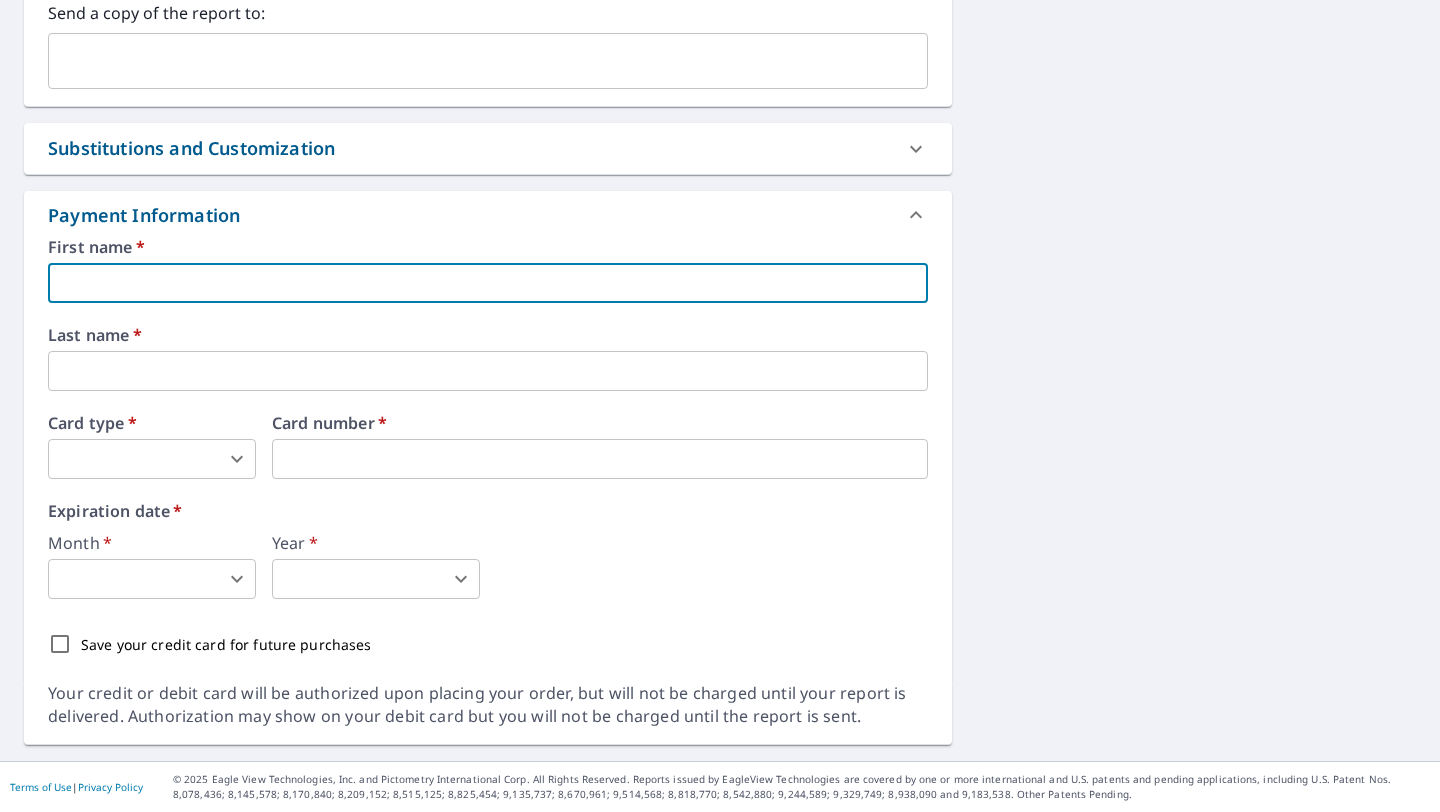 click at bounding box center [488, 283] 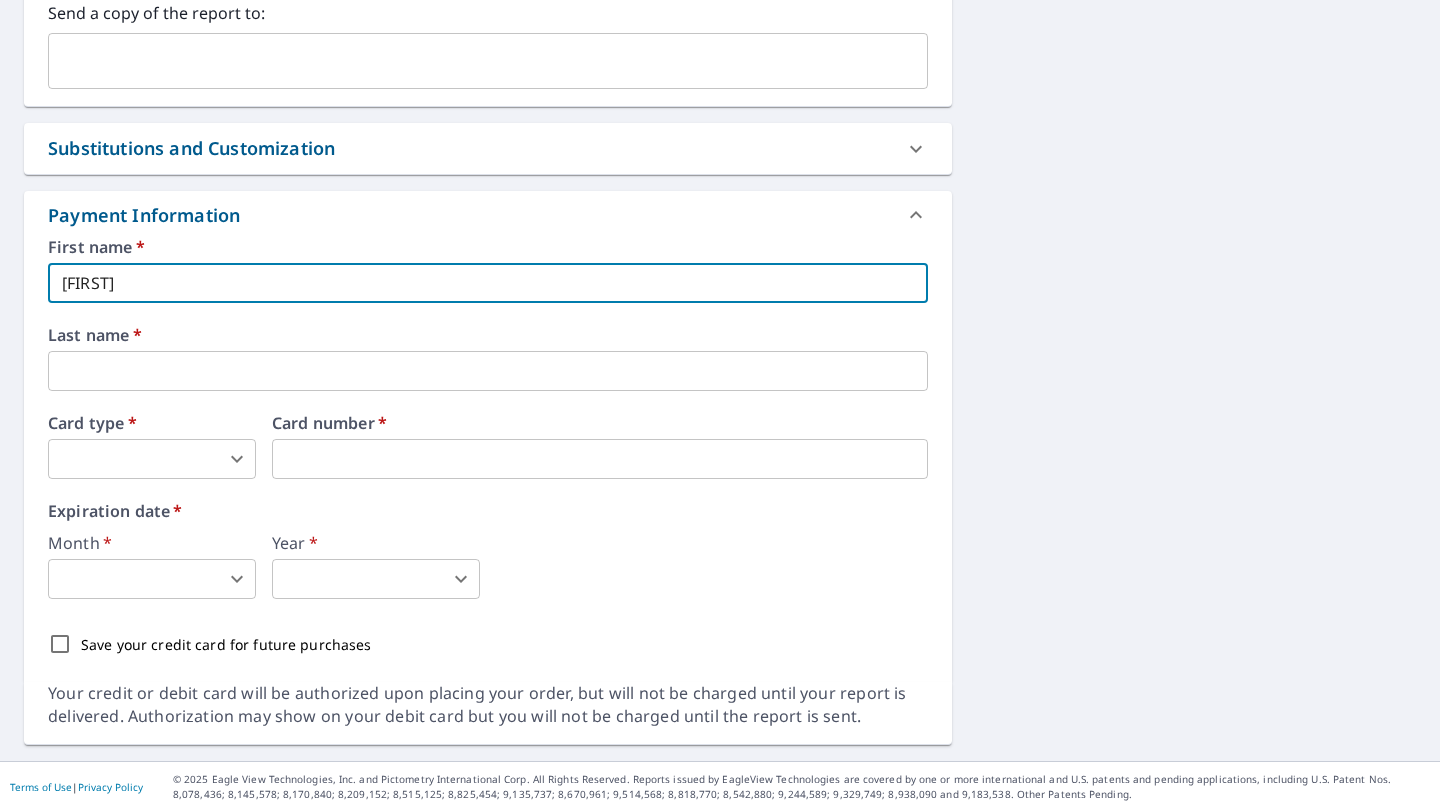 type on "[FIRST]" 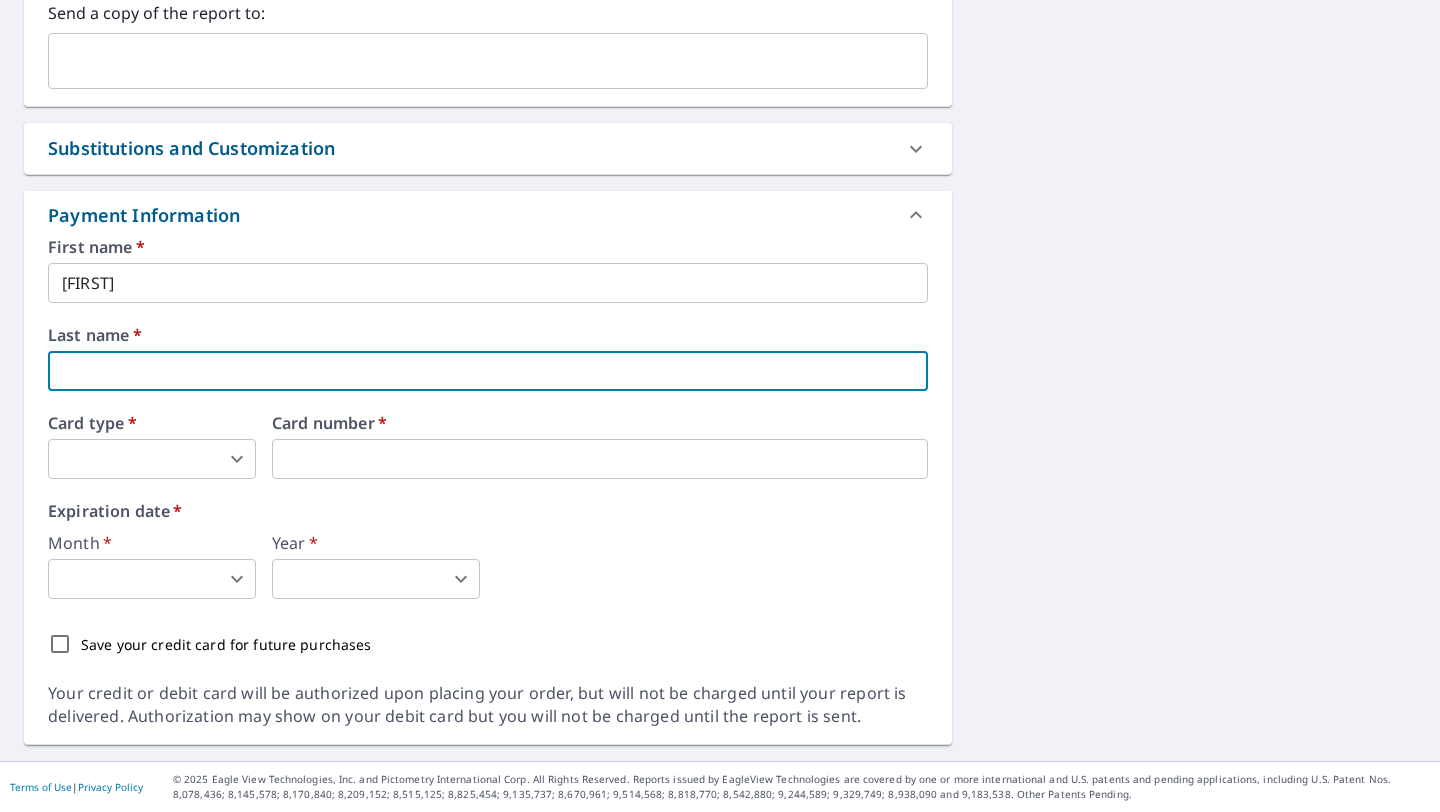 type on "[LAST]" 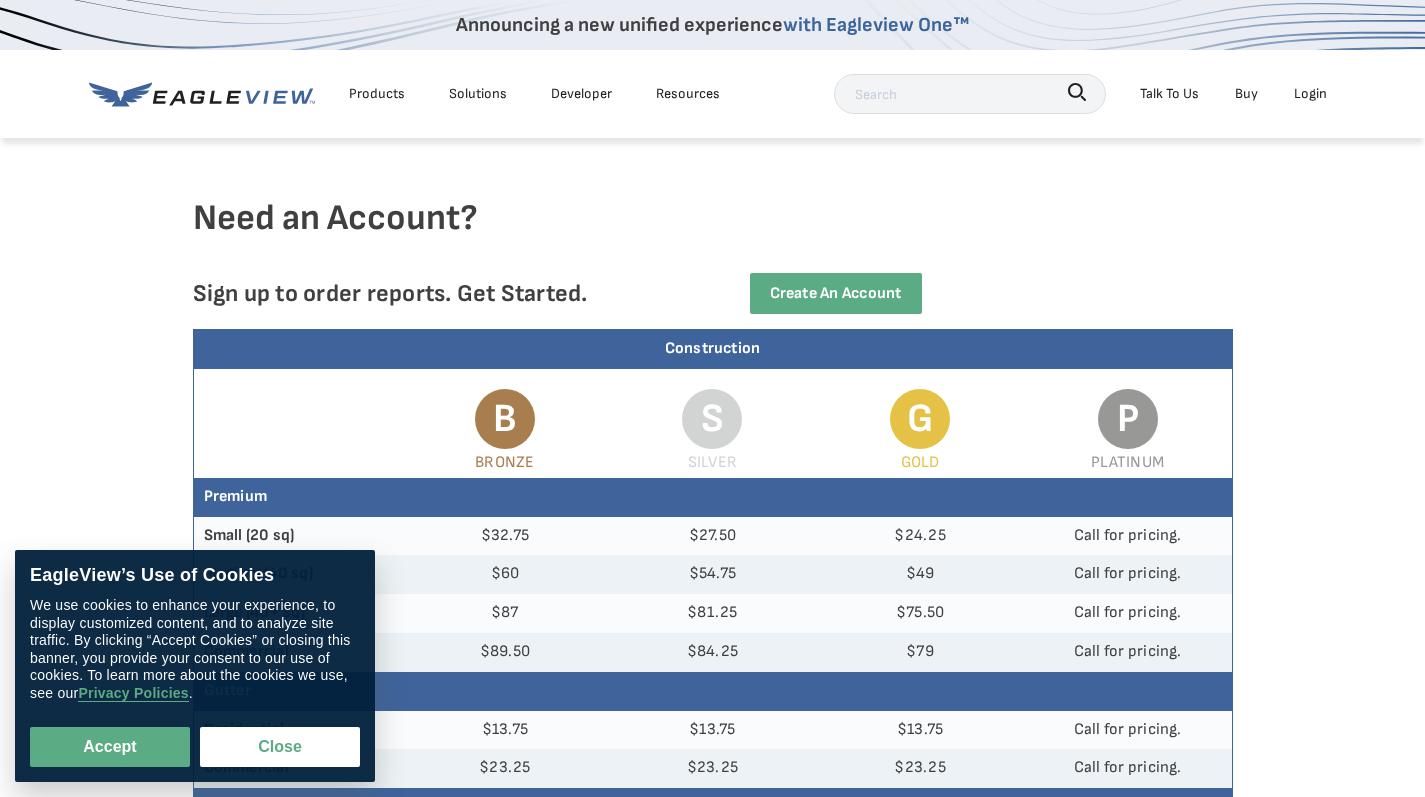 scroll, scrollTop: 0, scrollLeft: 0, axis: both 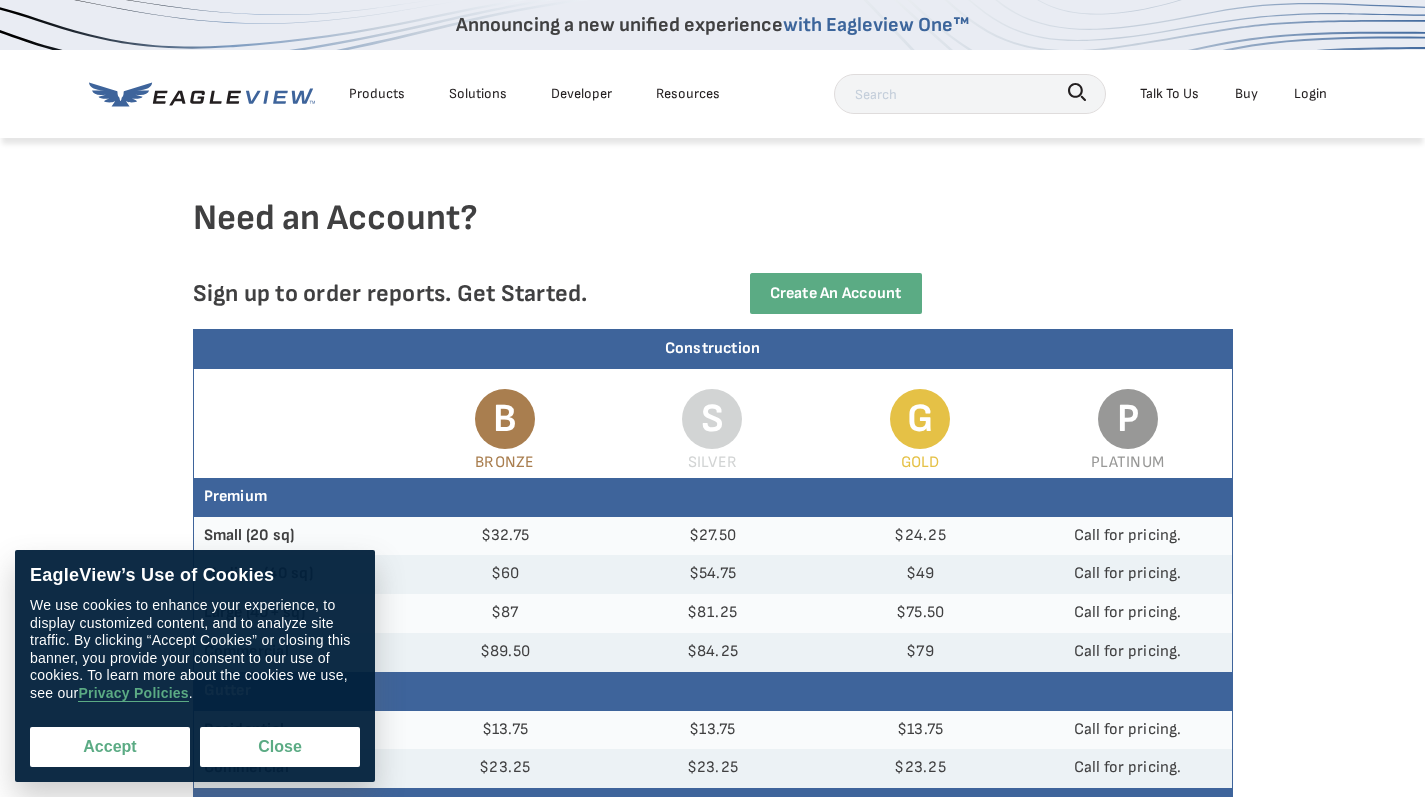 click on "Accept" at bounding box center (110, 747) 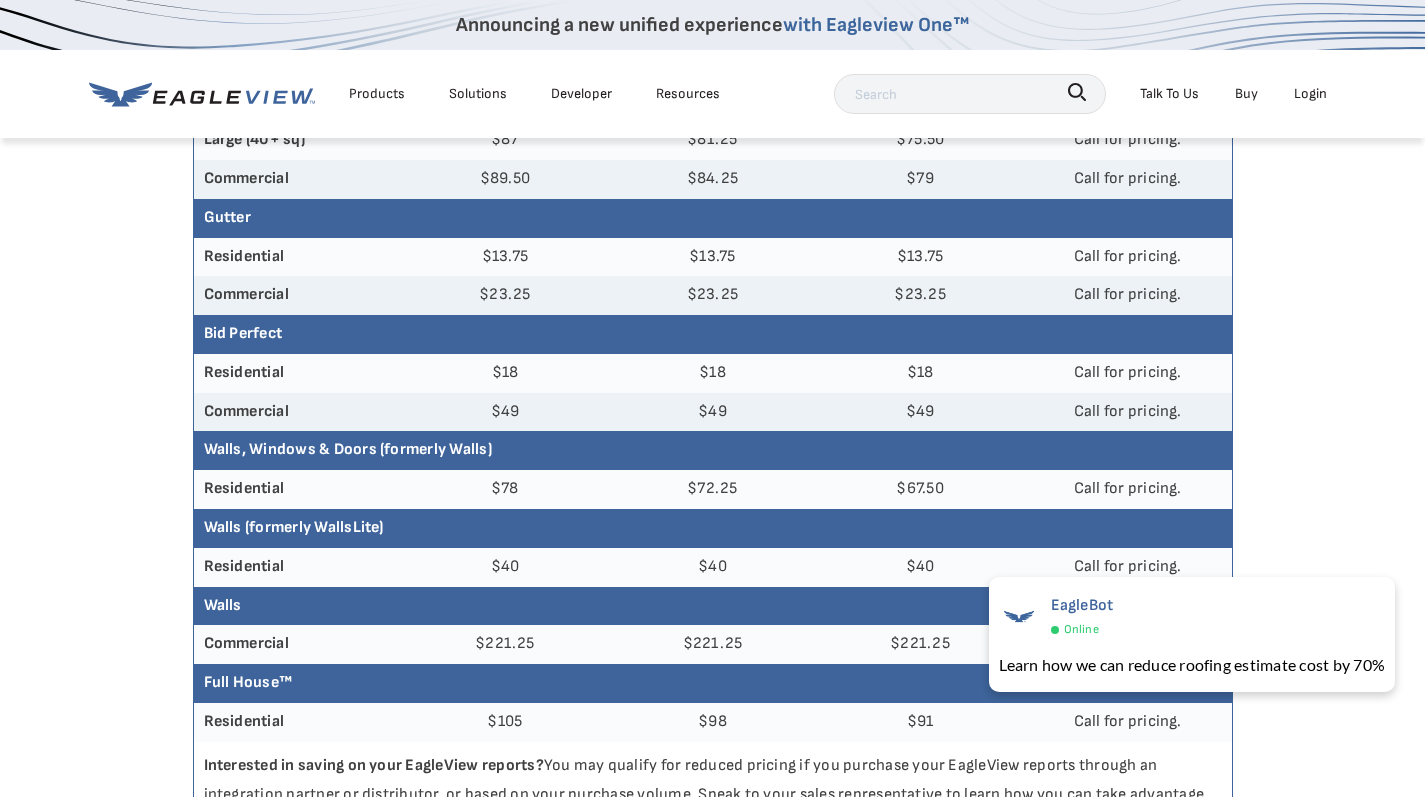 scroll, scrollTop: 0, scrollLeft: 0, axis: both 